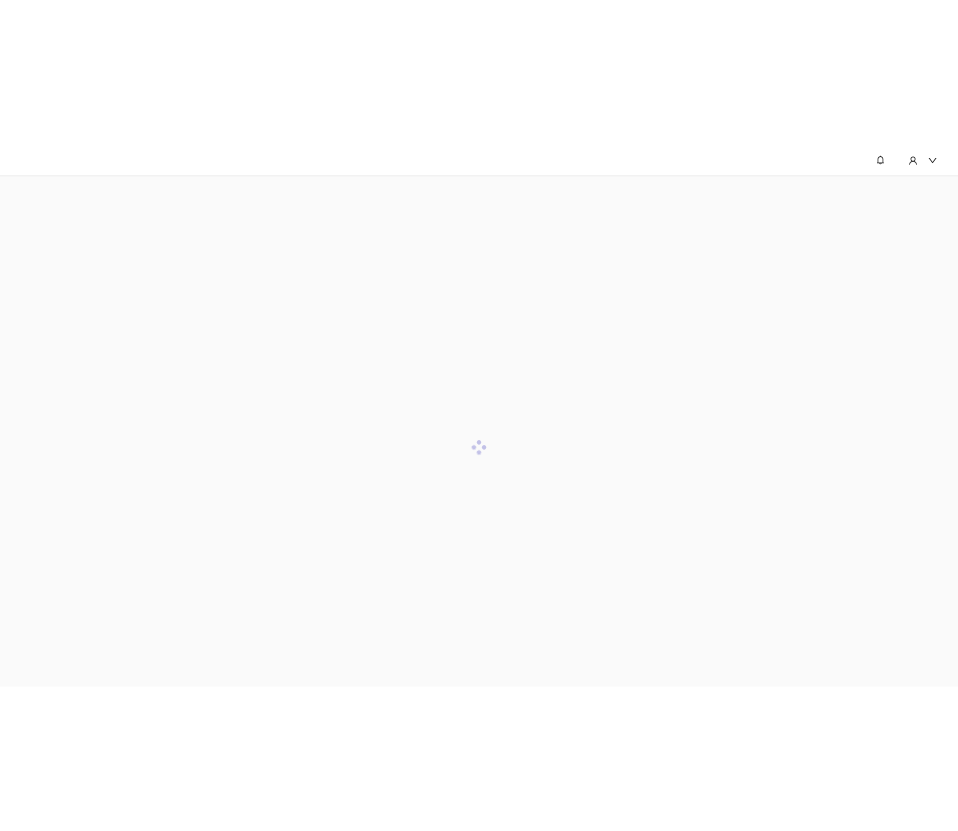scroll, scrollTop: 0, scrollLeft: 0, axis: both 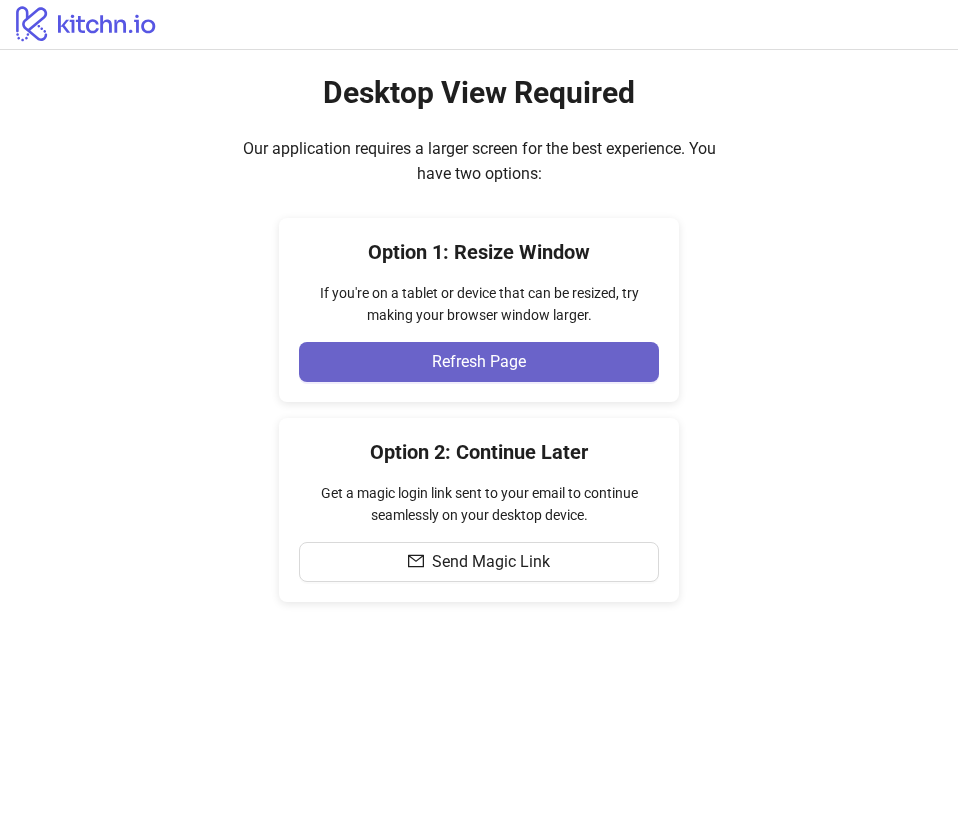 click on "Refresh Page" at bounding box center [479, 362] 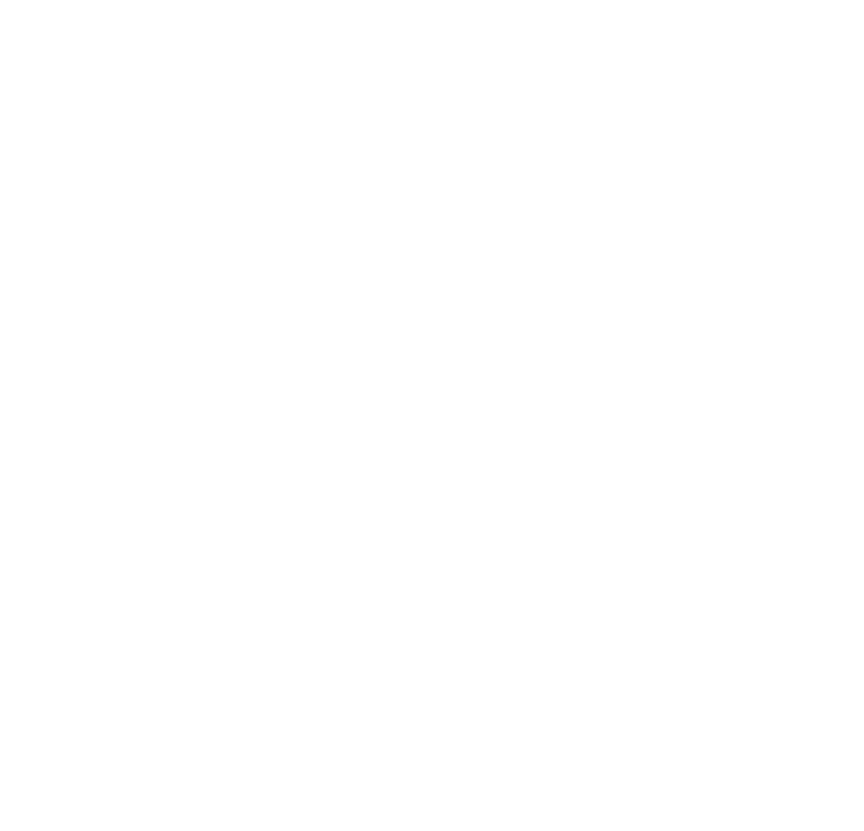 scroll, scrollTop: 0, scrollLeft: 0, axis: both 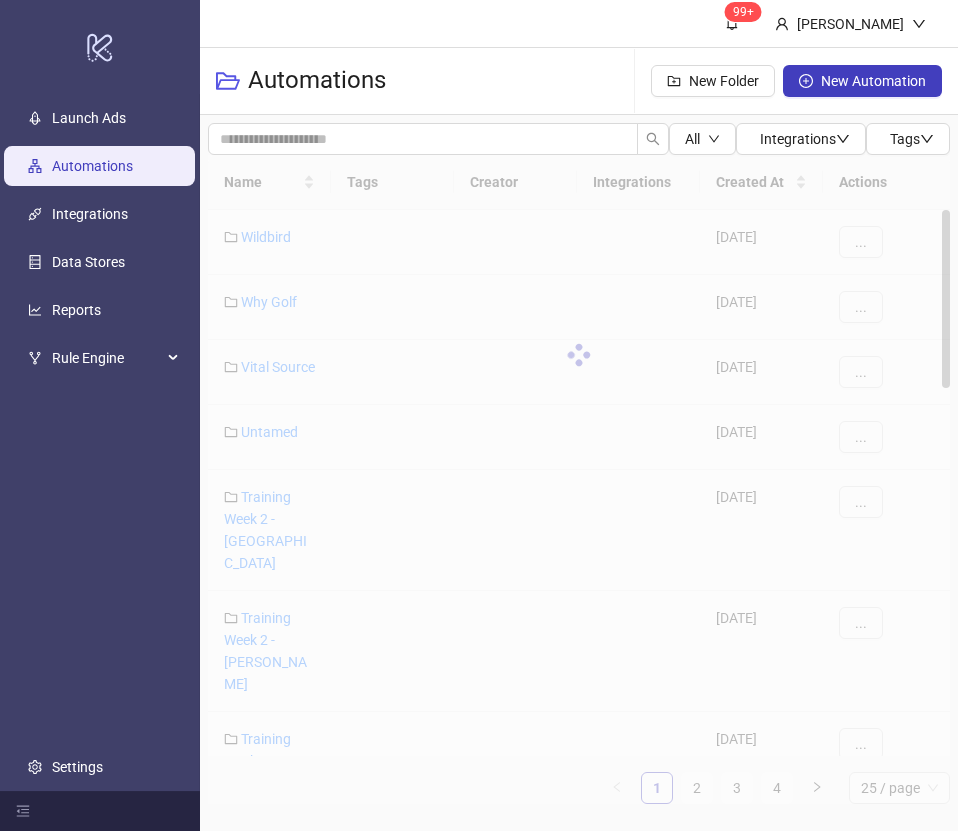 click on "Name Tags Creator Integrations Created At Actions   Wildbird 2023-06-05 ...   Why Golf 2023-10-16 ...   Vital Source 2024-10-22 ...   Untamed 2025-05-04 ...   Training Week 2 - Madison 2025-06-27 ...   Training Week 2 - Kylie 2025-06-27 ...   Training Week 2 - Hayden 2025-06-27 ...   Training Week 2 - Arielle 2025-06-27 ... 1 2 3 4 25 / page" at bounding box center (579, 479) 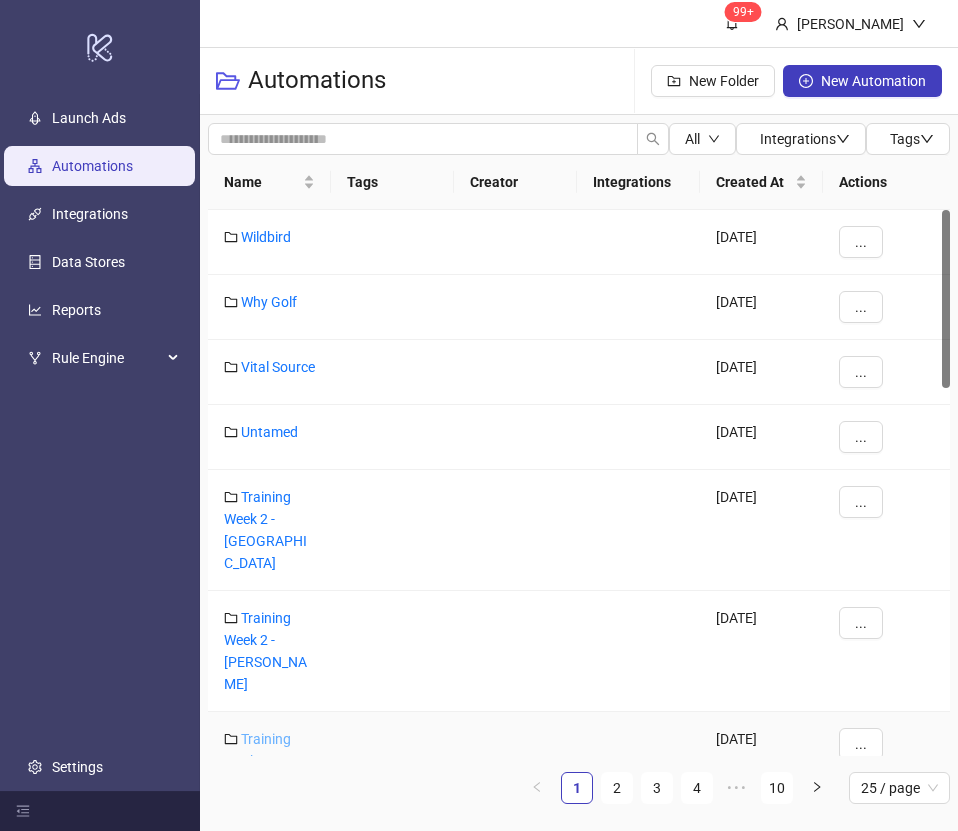 click on "Training Week 2 - Hayden" at bounding box center (265, 772) 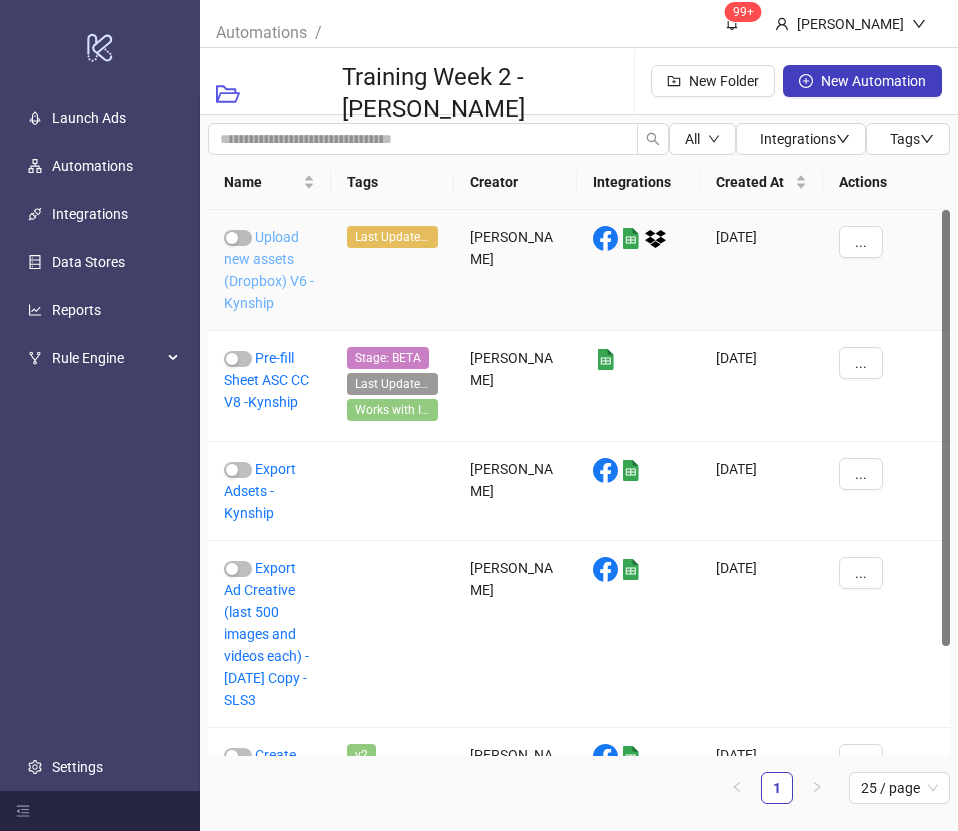 click on "Upload new assets (Dropbox) V6 -Kynship" at bounding box center [269, 270] 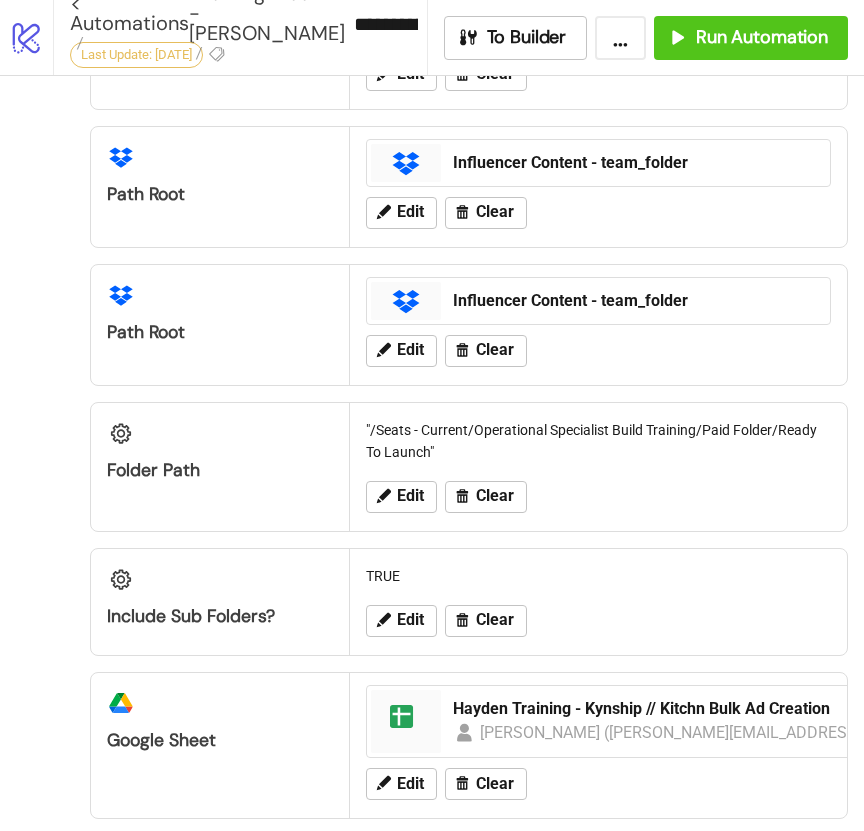 scroll, scrollTop: 437, scrollLeft: 0, axis: vertical 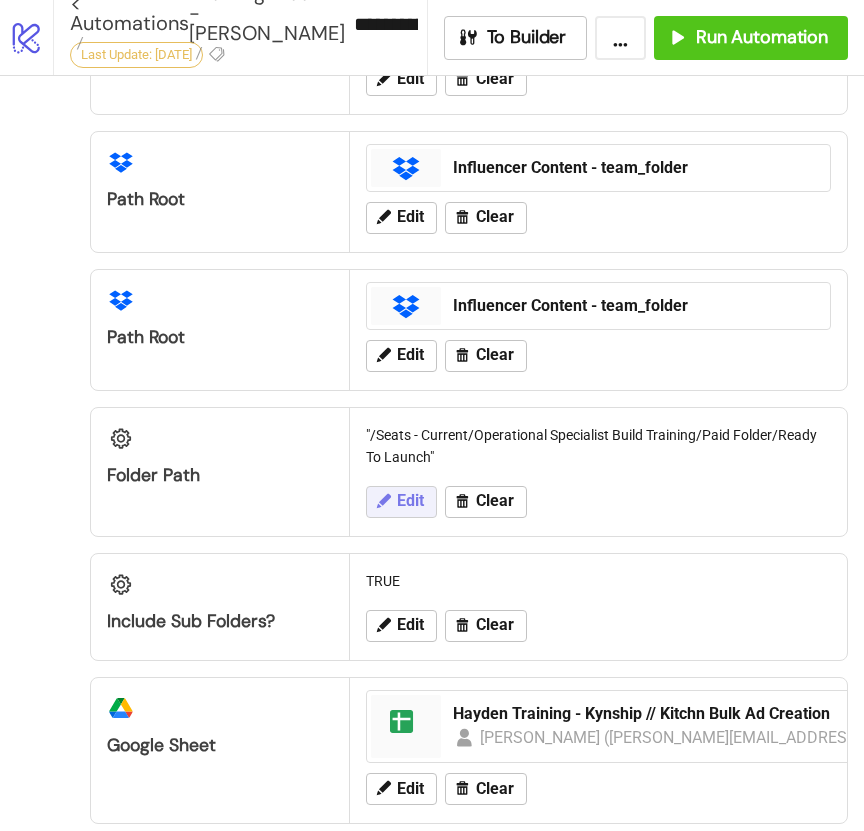 click on "Edit" at bounding box center [410, 501] 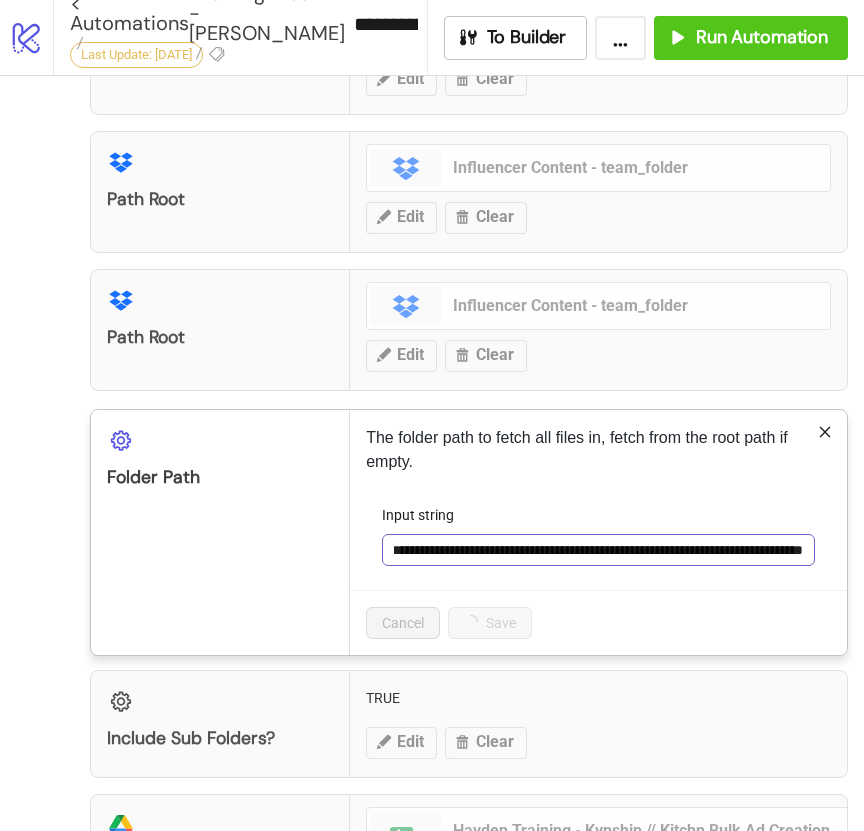 scroll, scrollTop: 0, scrollLeft: 106, axis: horizontal 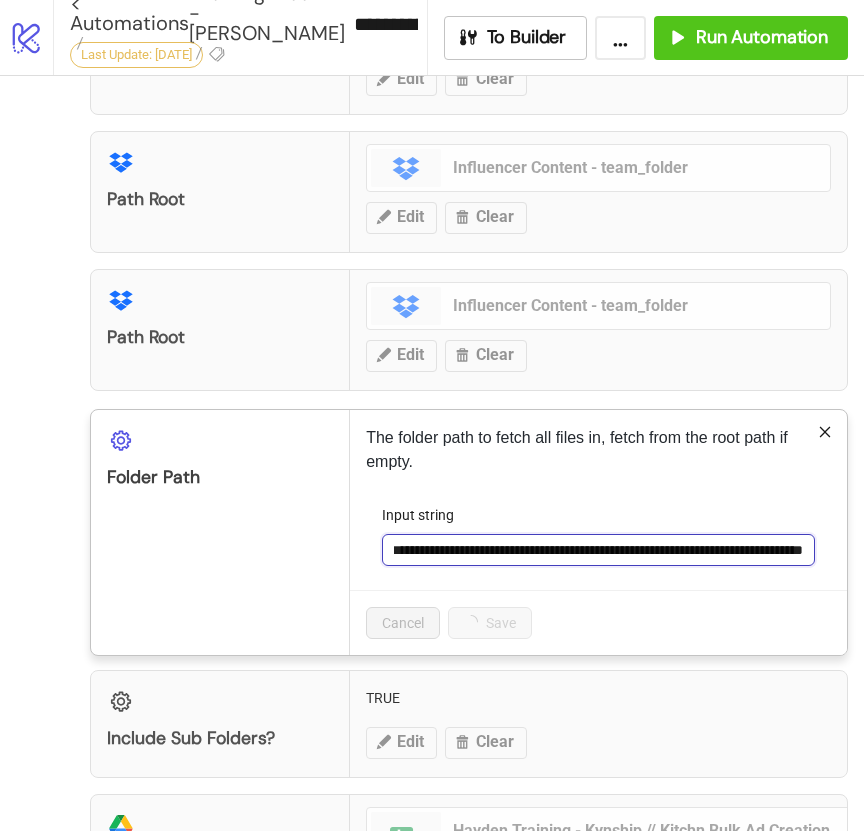 click on "**********" at bounding box center [598, 550] 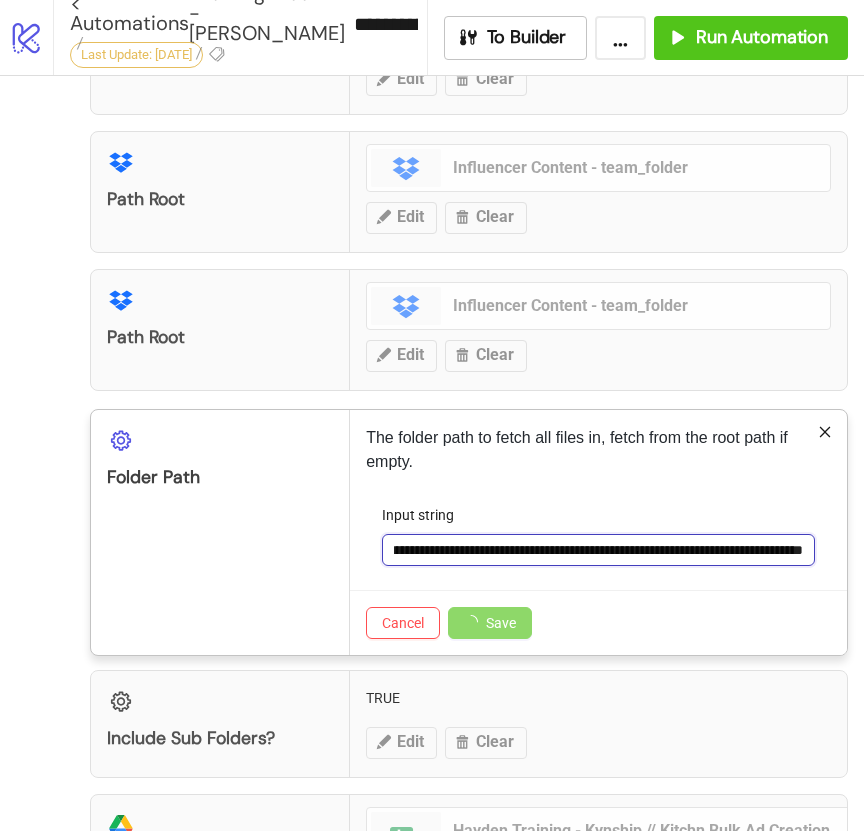 paste on "**********" 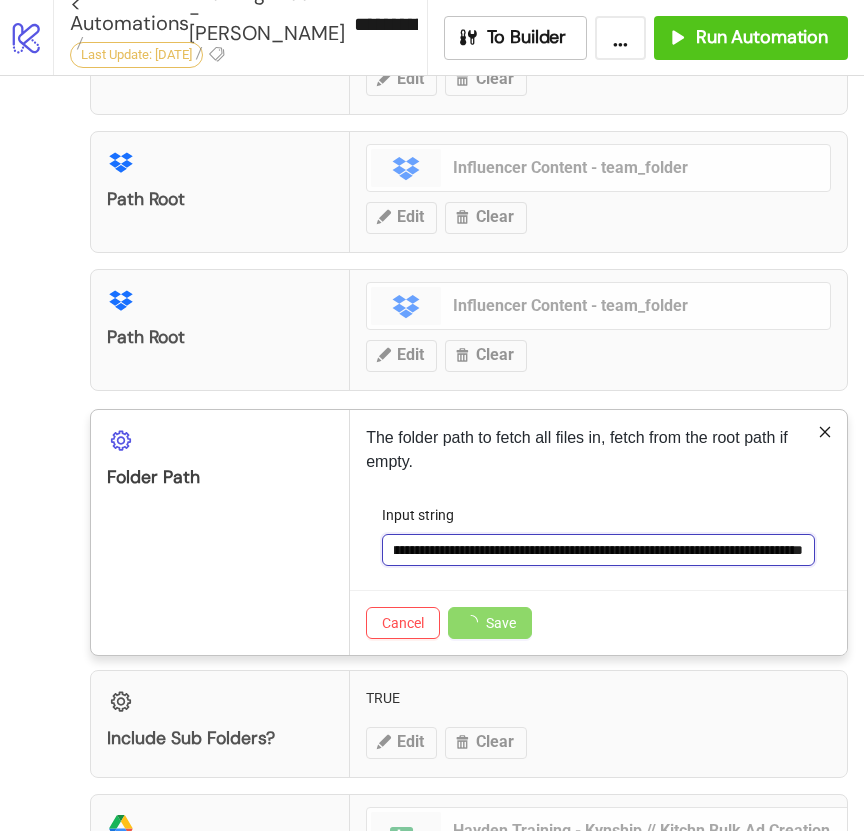 scroll, scrollTop: 0, scrollLeft: 238, axis: horizontal 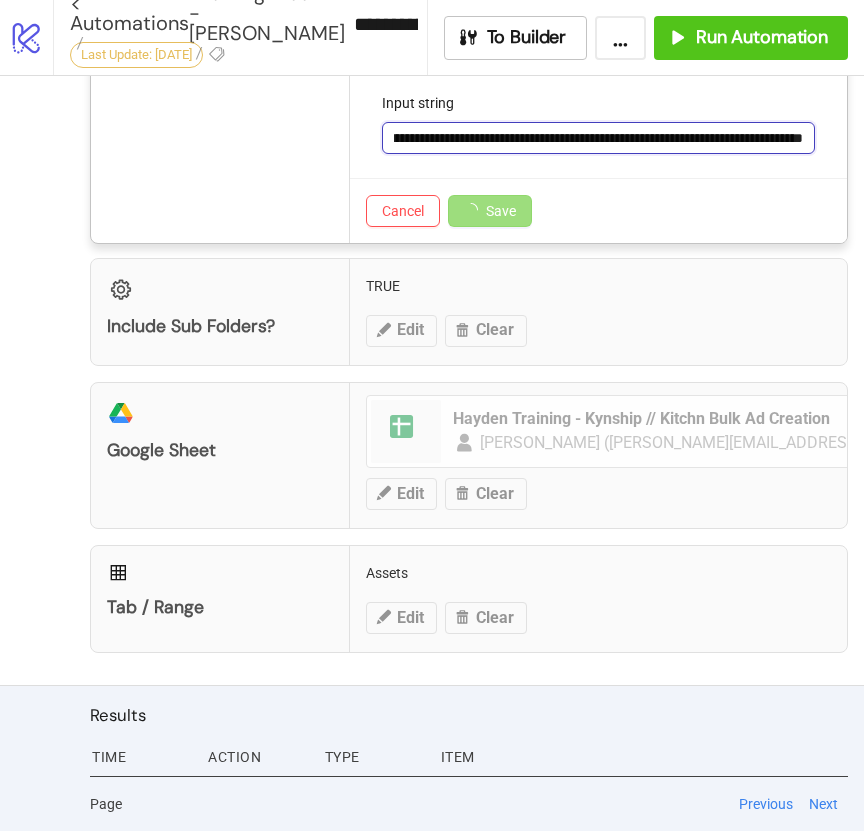 type on "**********" 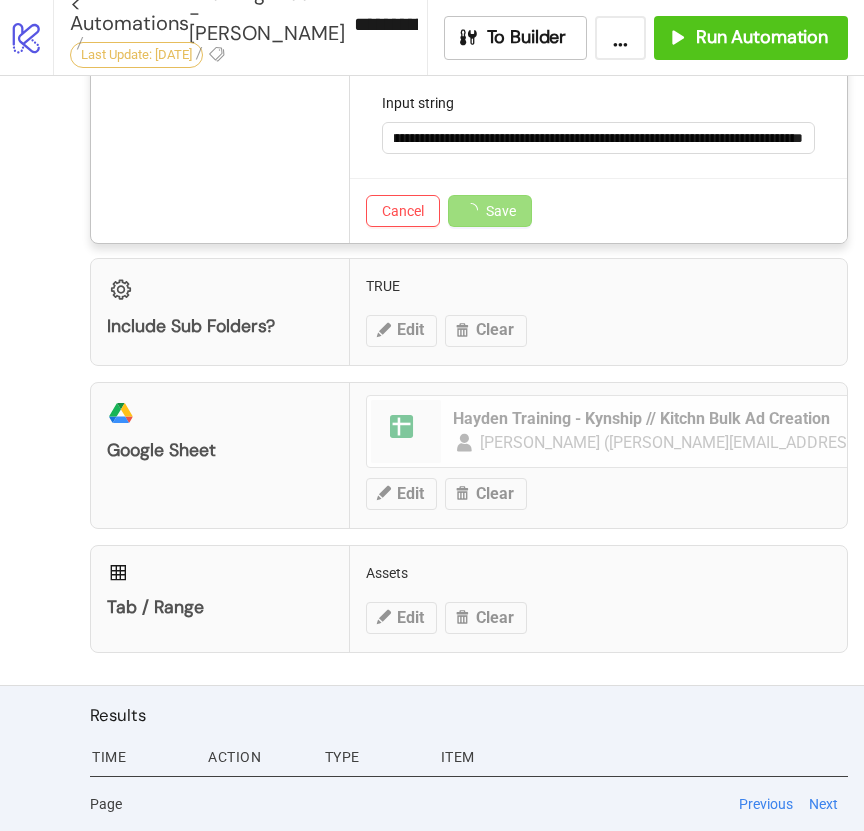 click on "Save" at bounding box center [501, 211] 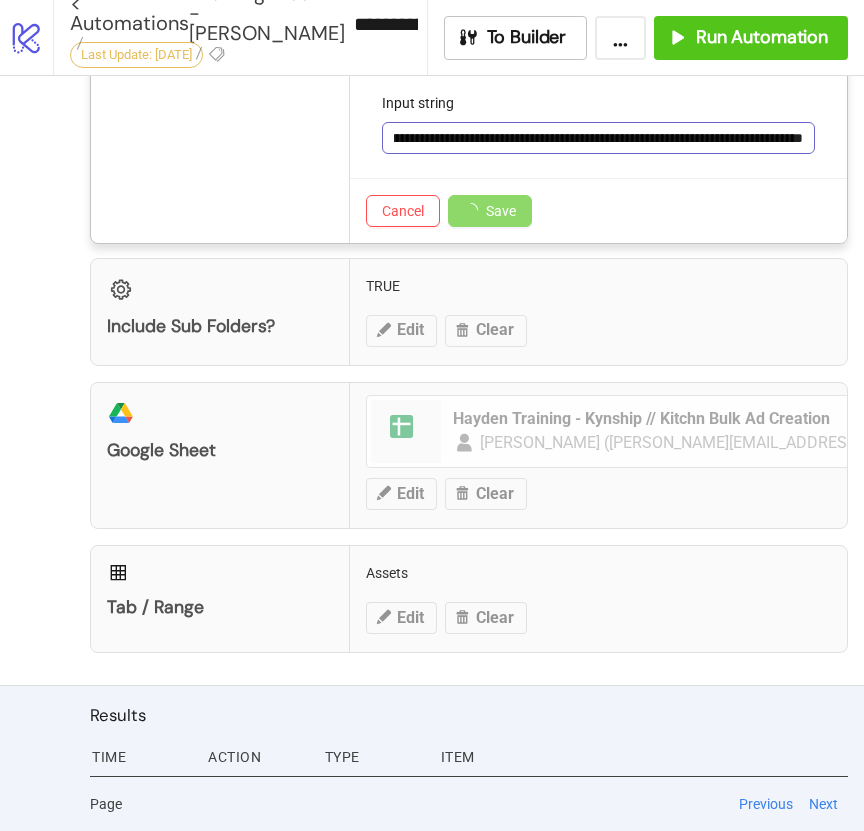 scroll, scrollTop: 0, scrollLeft: 238, axis: horizontal 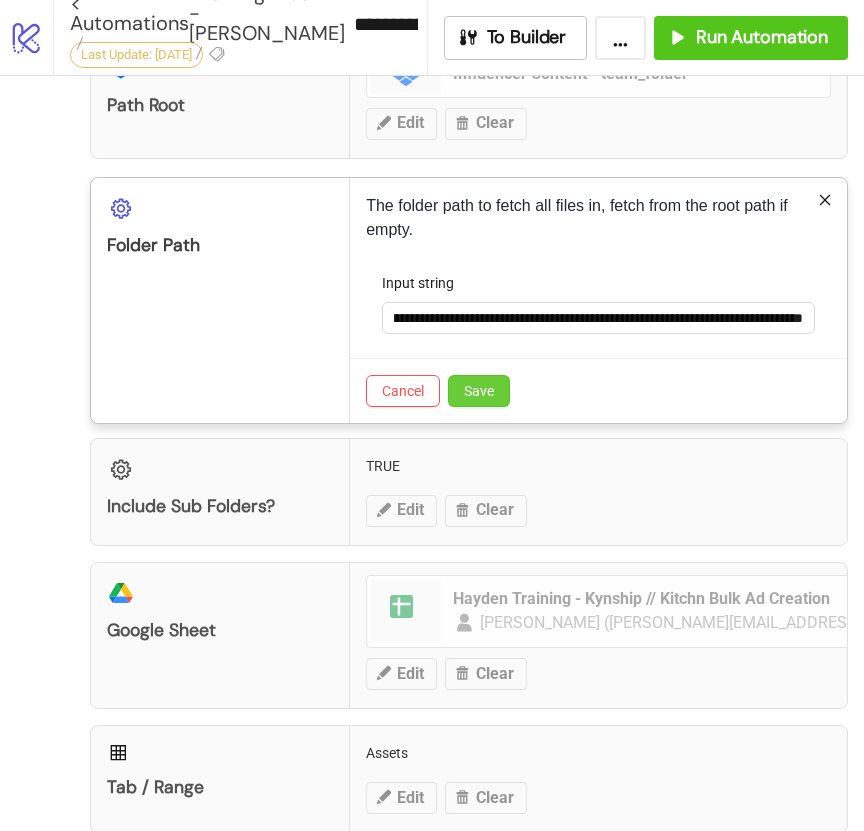 click on "Save" at bounding box center (479, 391) 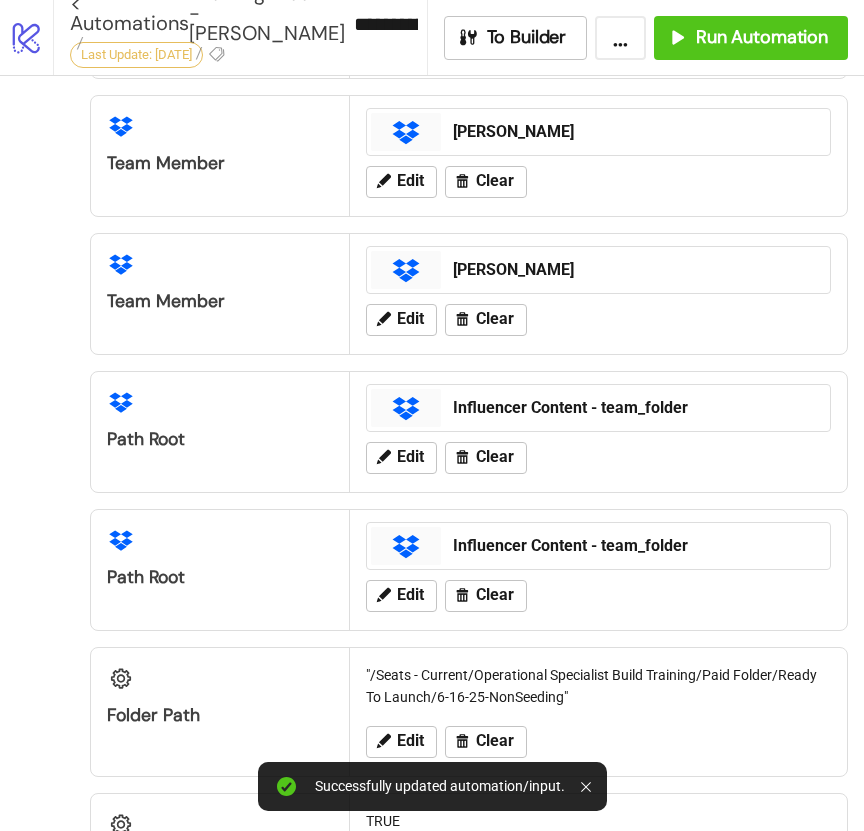 scroll, scrollTop: 0, scrollLeft: 0, axis: both 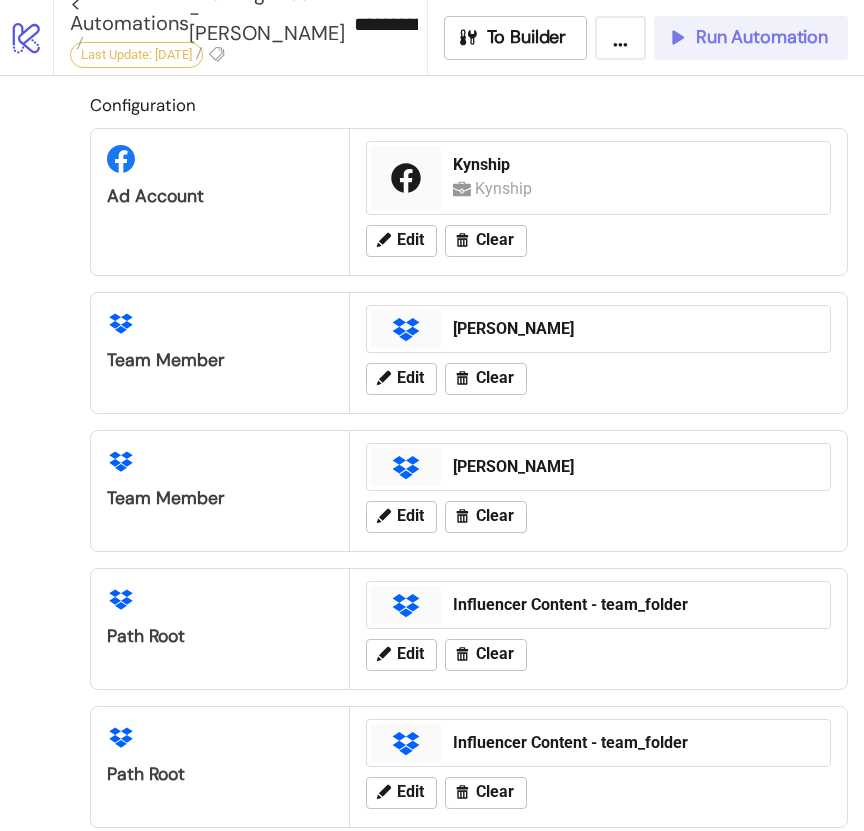 click on "Run Automation" at bounding box center (747, 37) 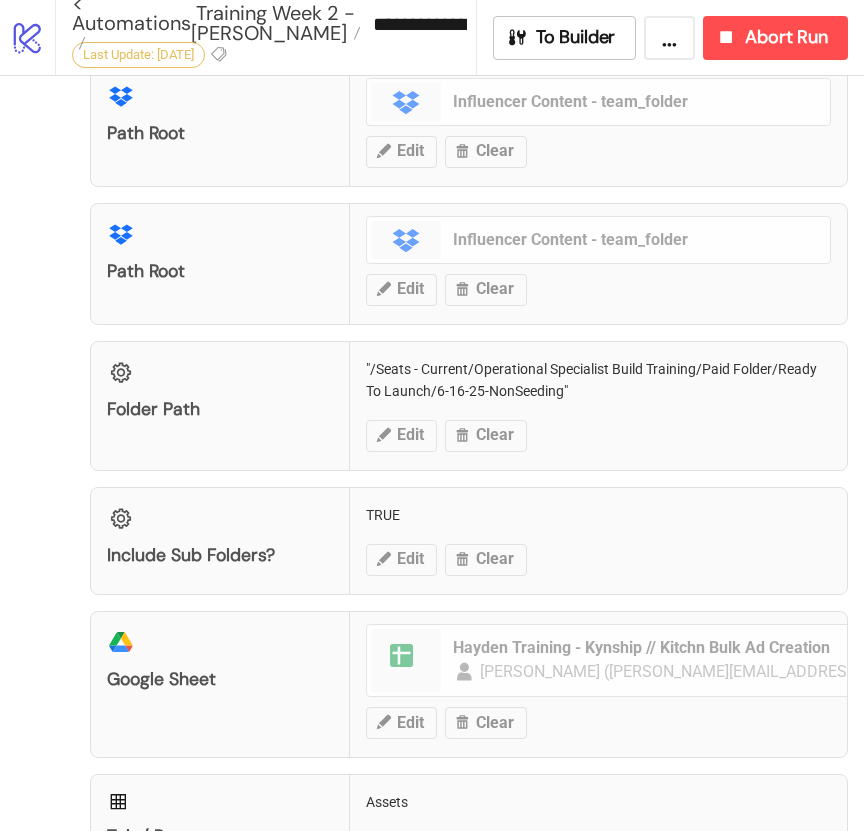 scroll, scrollTop: 638, scrollLeft: 0, axis: vertical 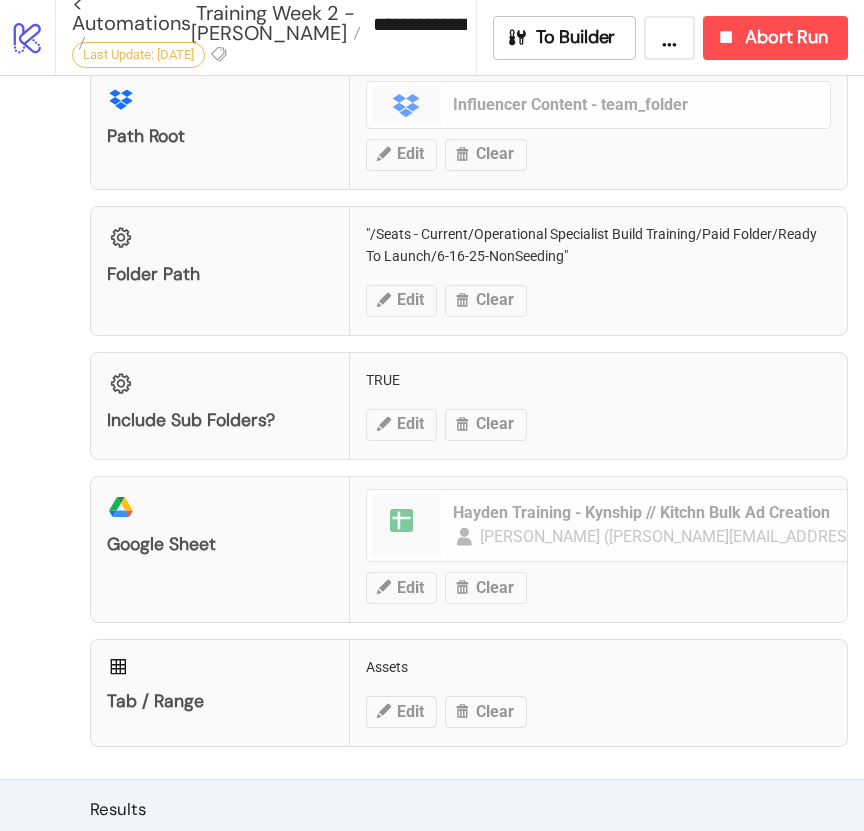 click on "platform/google_drive Google Sheet spreadsheet Hayden Training - Kynship // Kitchn Bulk Ad Creation  sophia (sophia@kynship.co) Edit Clear" at bounding box center [469, 549] 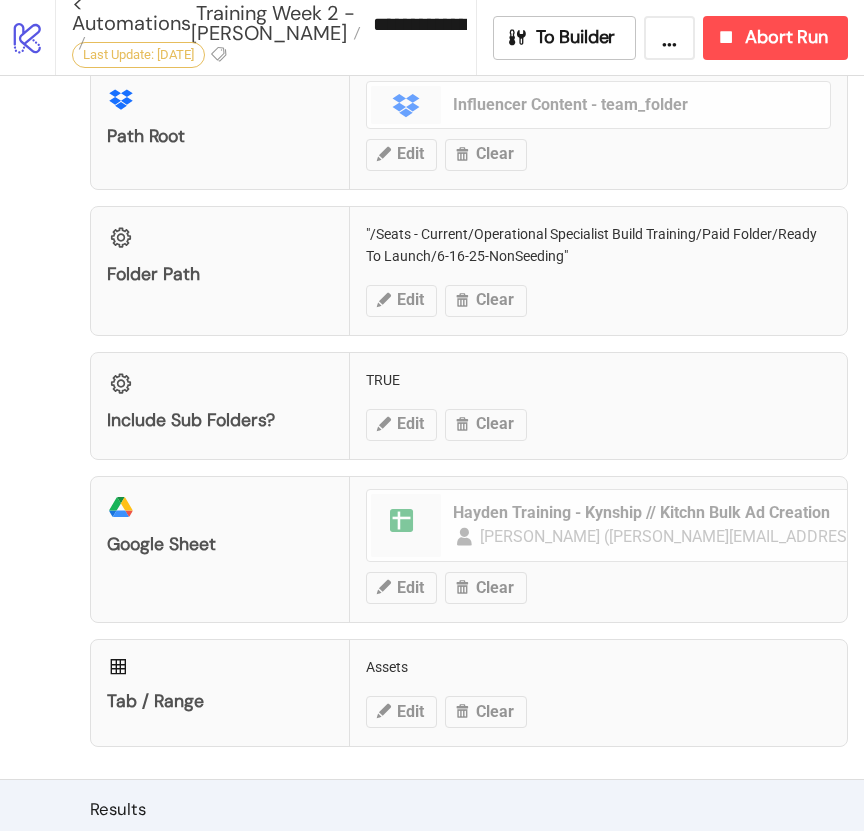 click on "platform/google_drive Google Sheet spreadsheet Hayden Training - Kynship // Kitchn Bulk Ad Creation  sophia (sophia@kynship.co) Edit Clear" at bounding box center [469, 549] 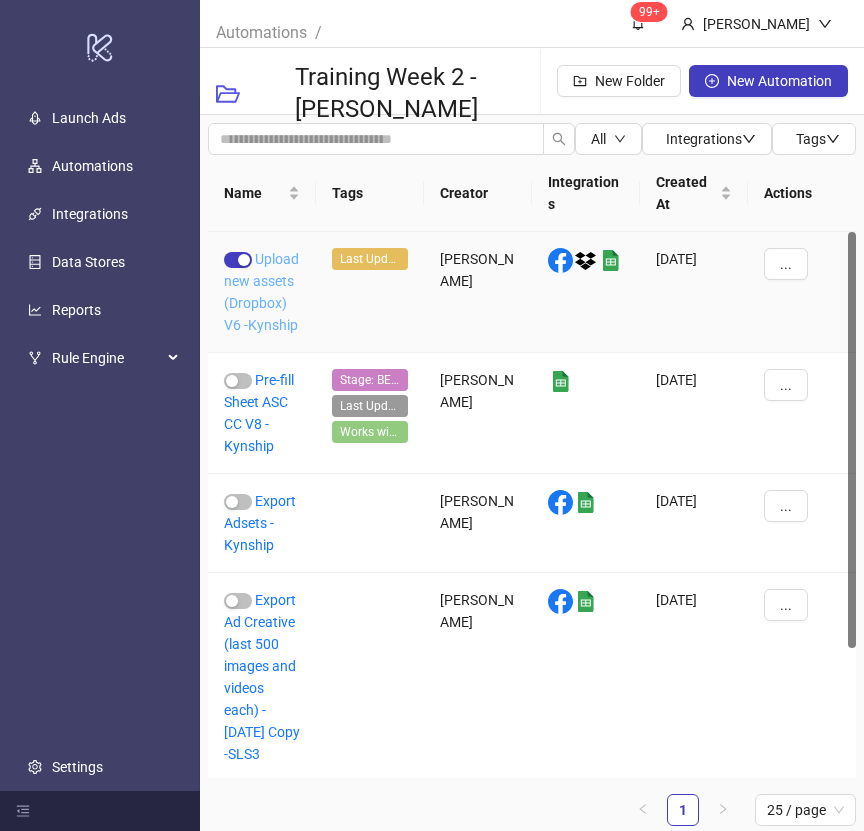 click on "Upload new assets (Dropbox) V6 -Kynship" at bounding box center [261, 292] 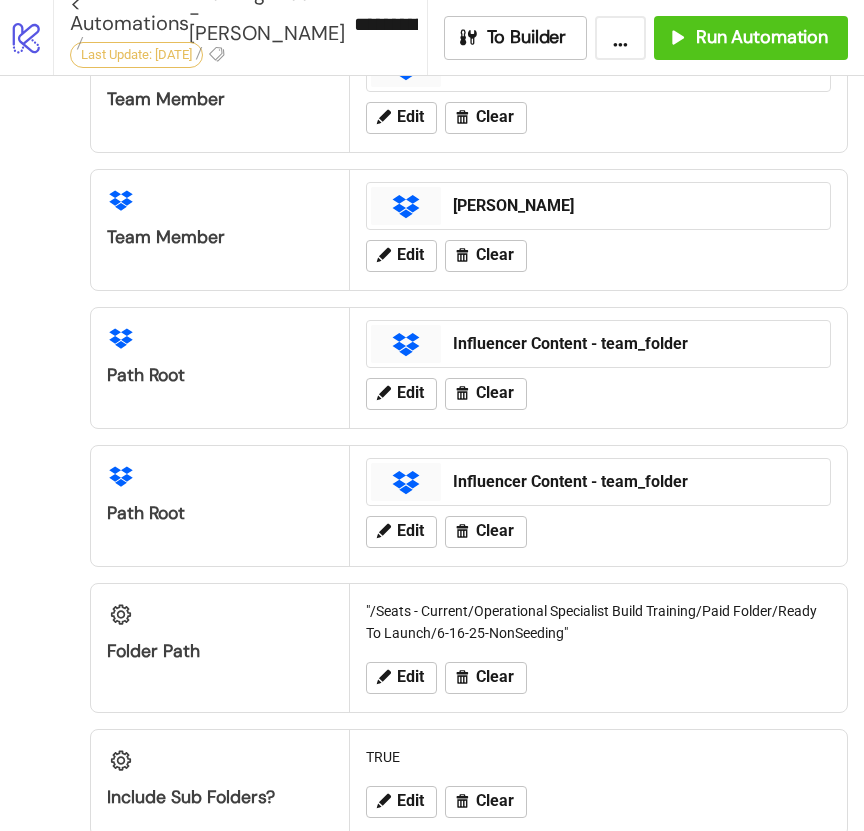 scroll, scrollTop: 351, scrollLeft: 0, axis: vertical 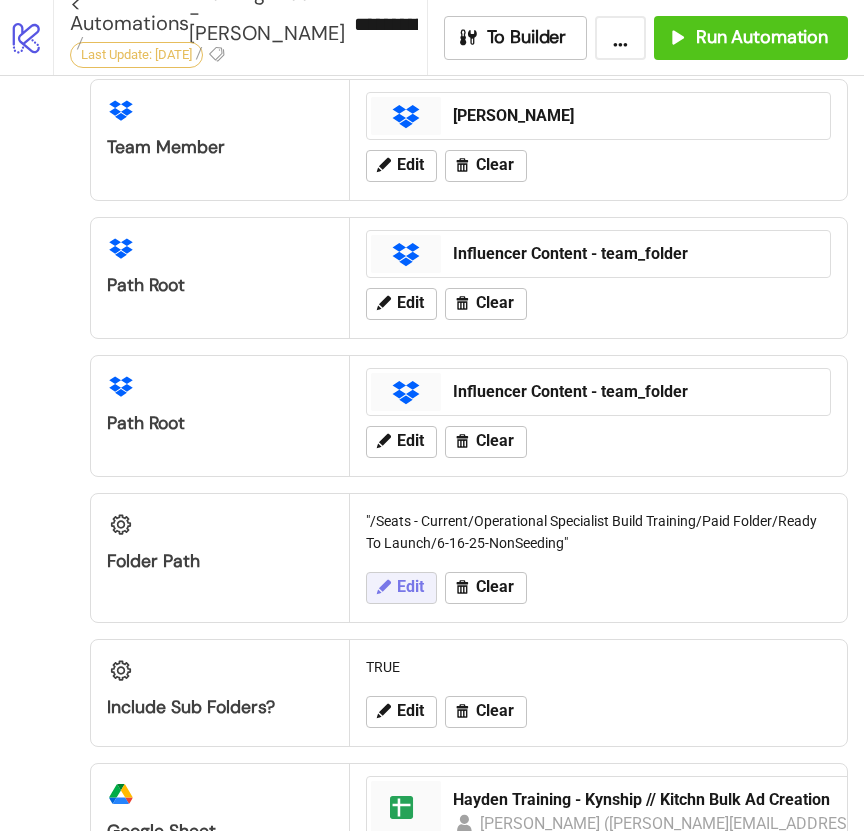 click on "Edit" at bounding box center (410, 587) 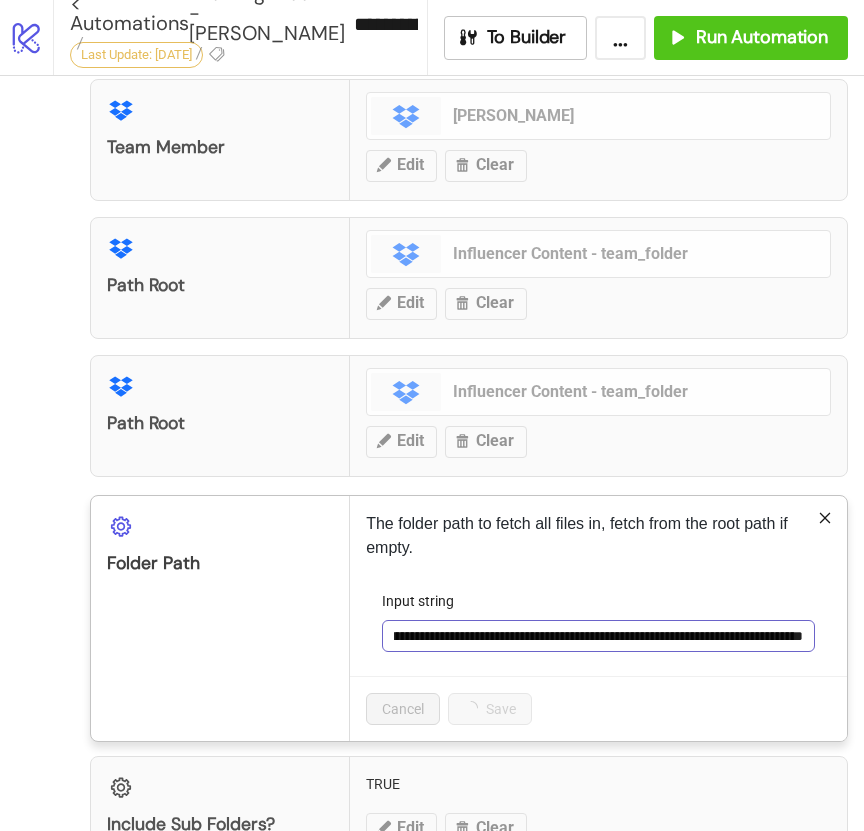 scroll, scrollTop: 0, scrollLeft: 238, axis: horizontal 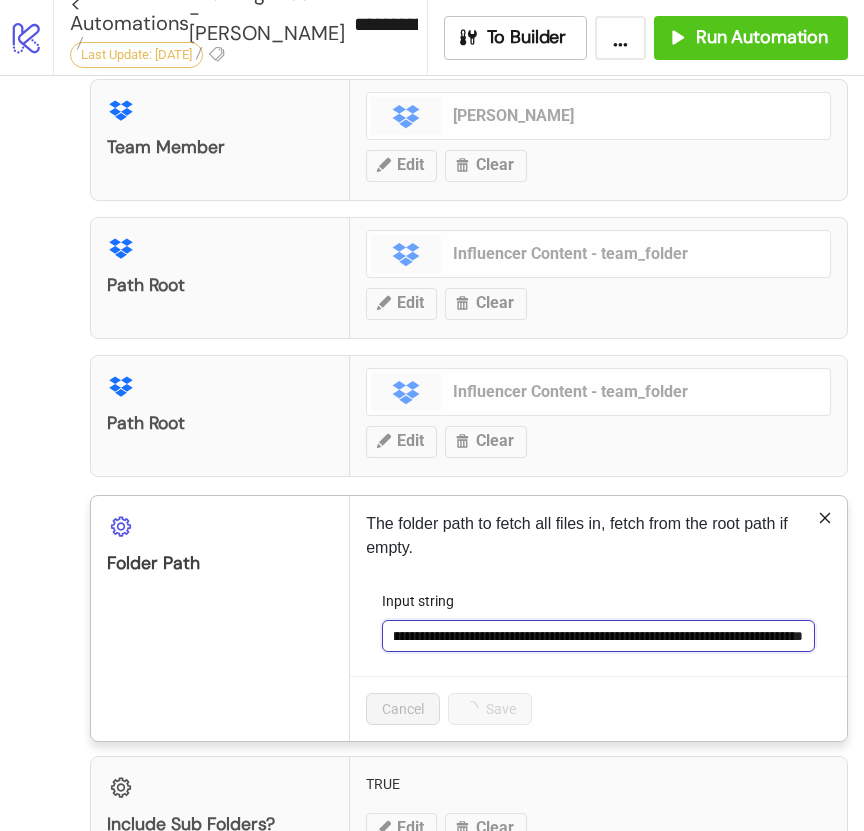 drag, startPoint x: 806, startPoint y: 634, endPoint x: 676, endPoint y: 637, distance: 130.0346 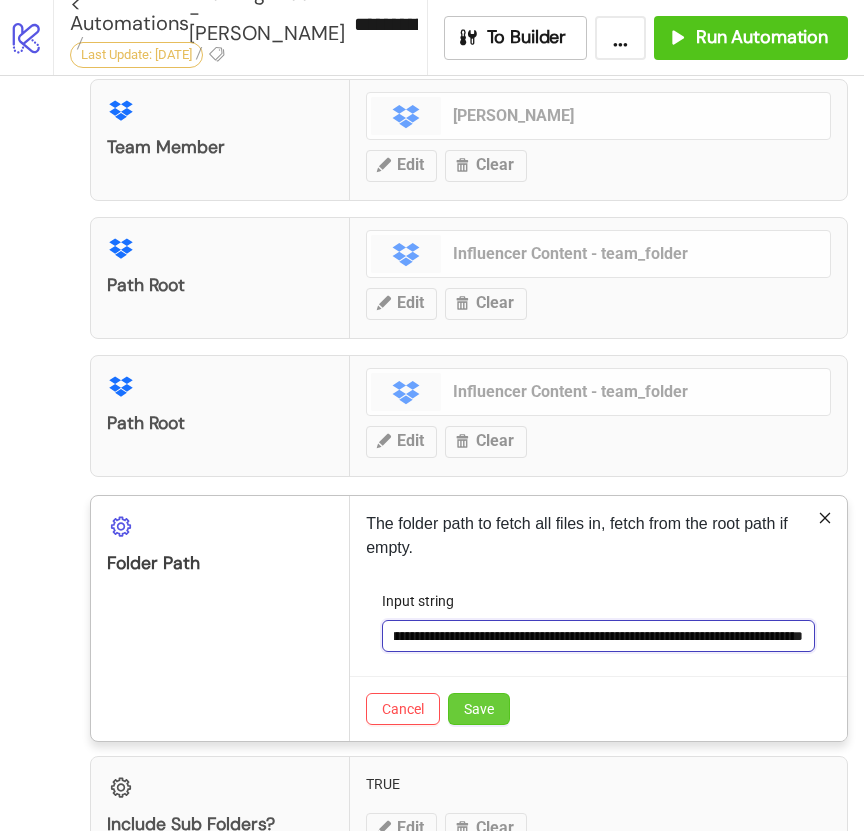type on "**********" 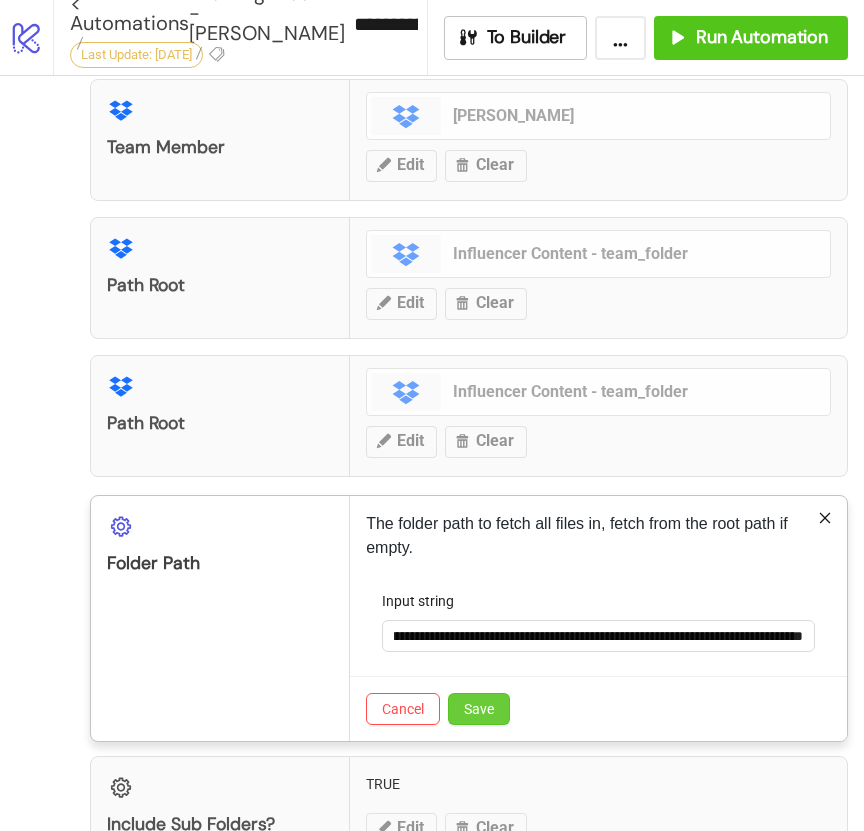 click on "Save" at bounding box center (479, 709) 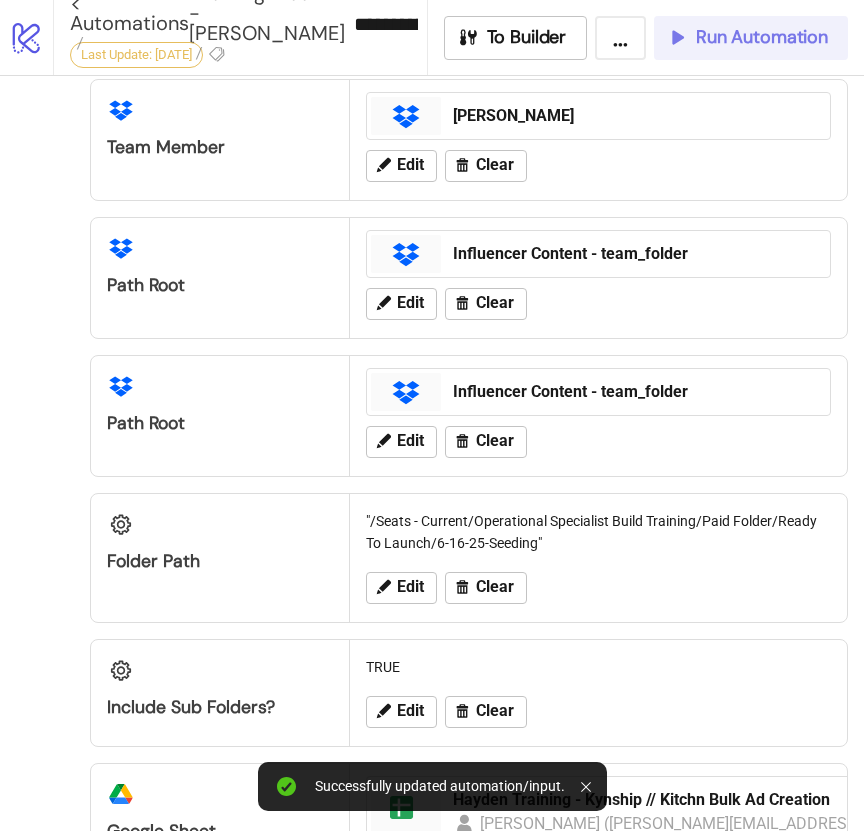 click on "Run Automation" at bounding box center [751, 38] 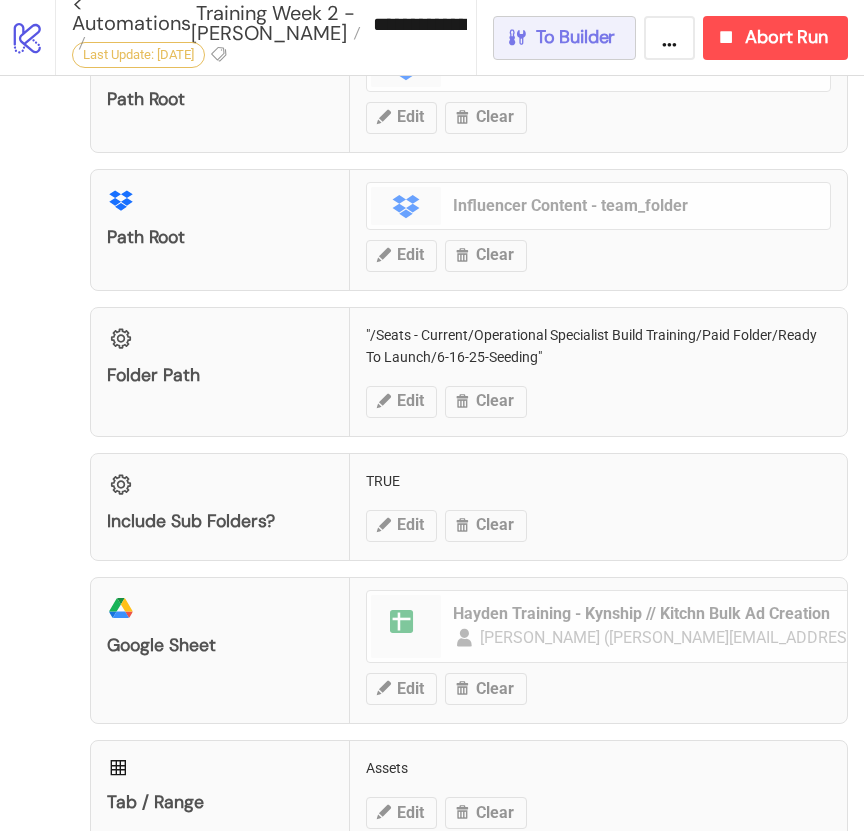 scroll, scrollTop: 732, scrollLeft: 0, axis: vertical 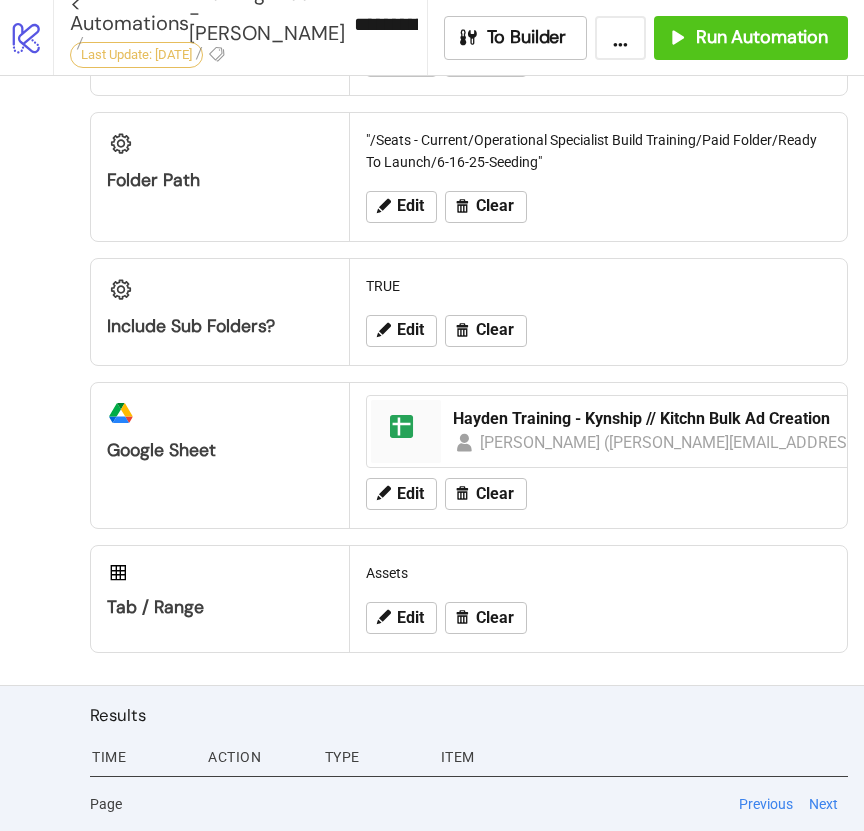 click on "sophia (sophia@kynship.co)" at bounding box center (734, 442) 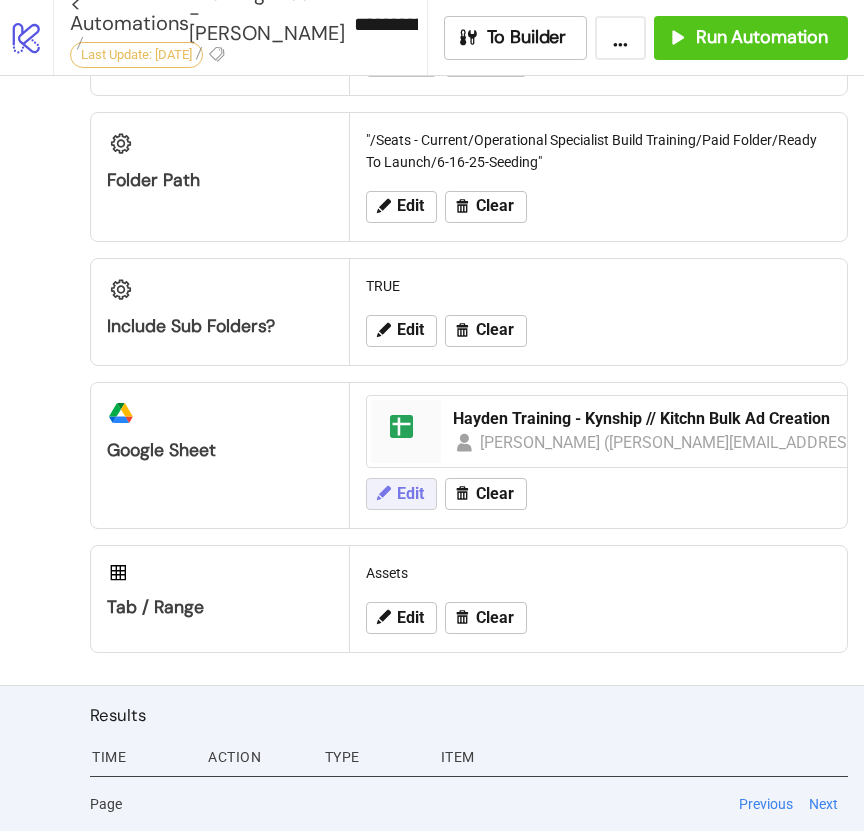 click on "Edit" at bounding box center (410, 494) 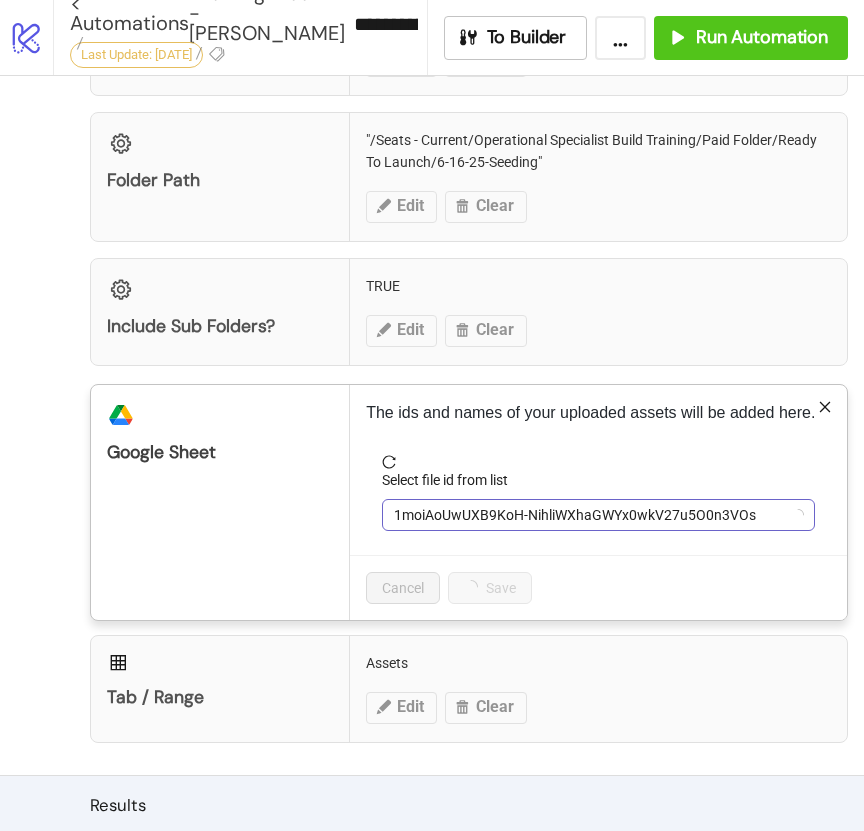 click on "1moiAoUwUXB9KoH-NihliWXhaGWYx0wkV27u5O0n3VOs" at bounding box center [598, 515] 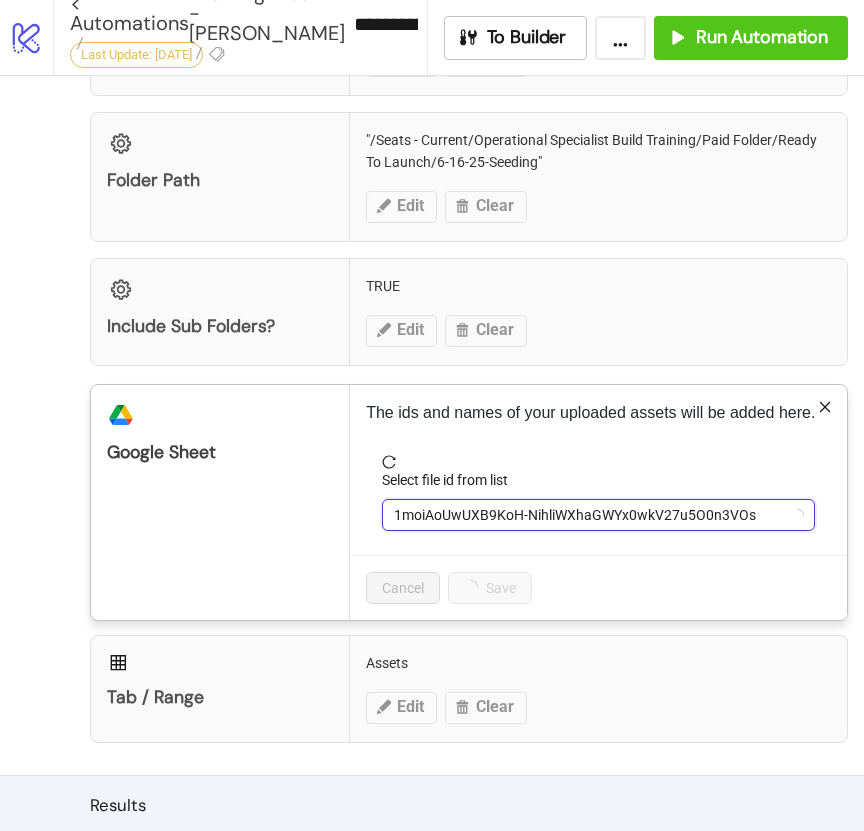 click on "1moiAoUwUXB9KoH-NihliWXhaGWYx0wkV27u5O0n3VOs" at bounding box center [598, 515] 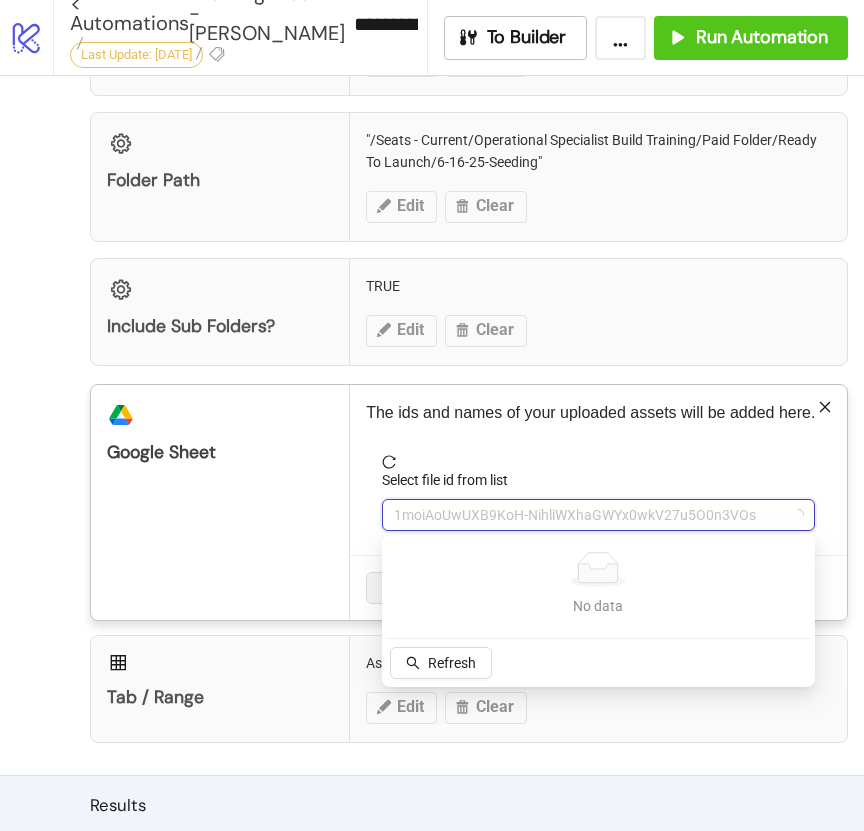 click at bounding box center (598, 462) 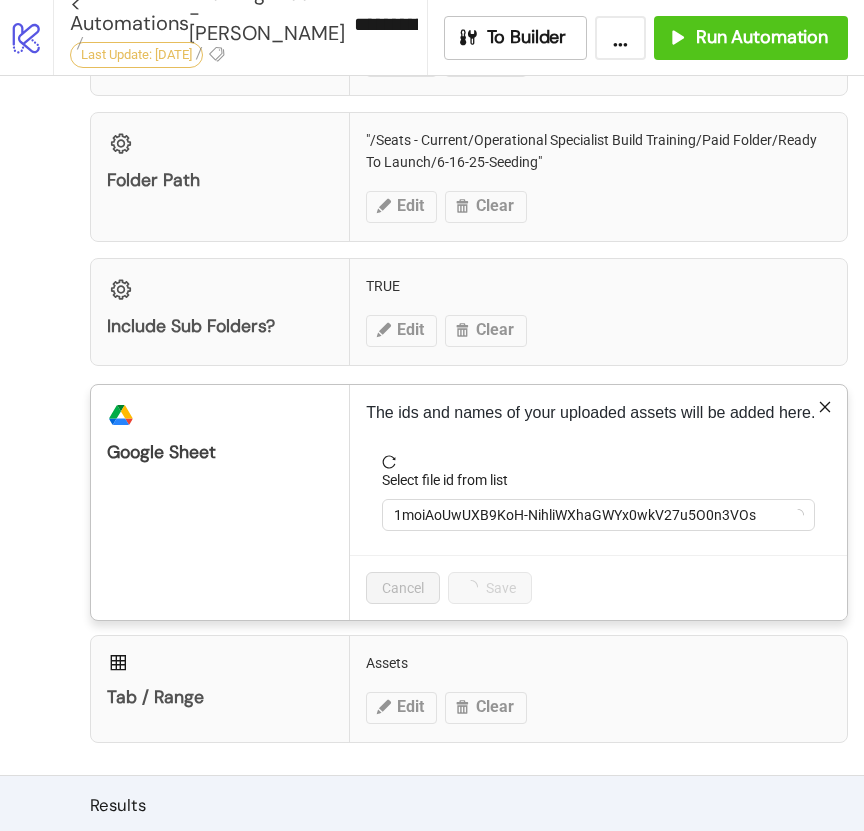 click 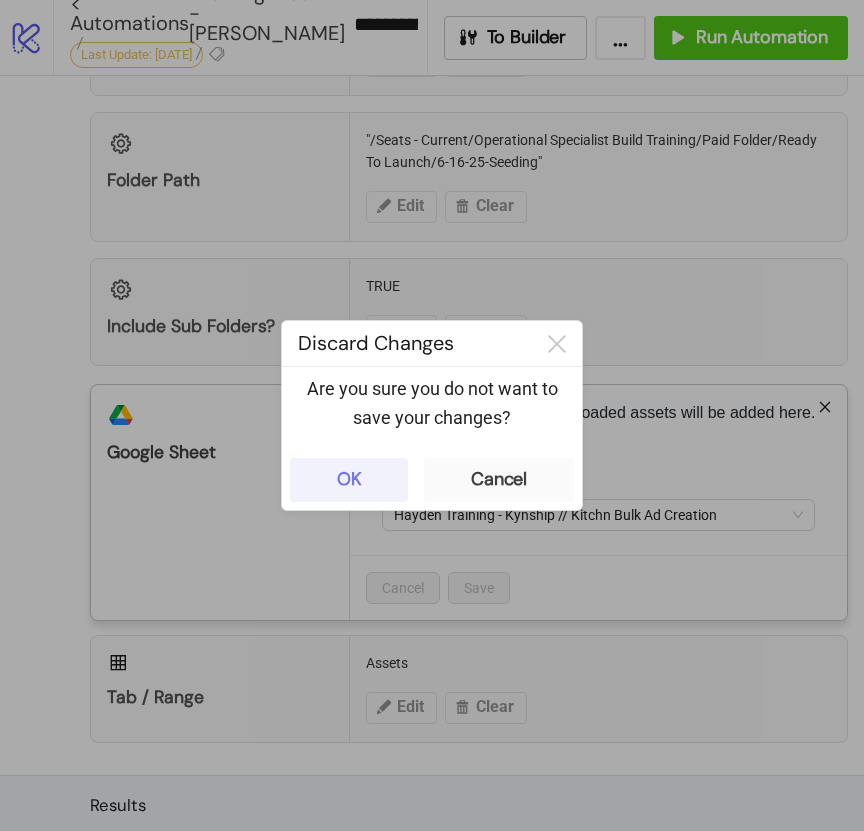 click on "OK" at bounding box center [349, 480] 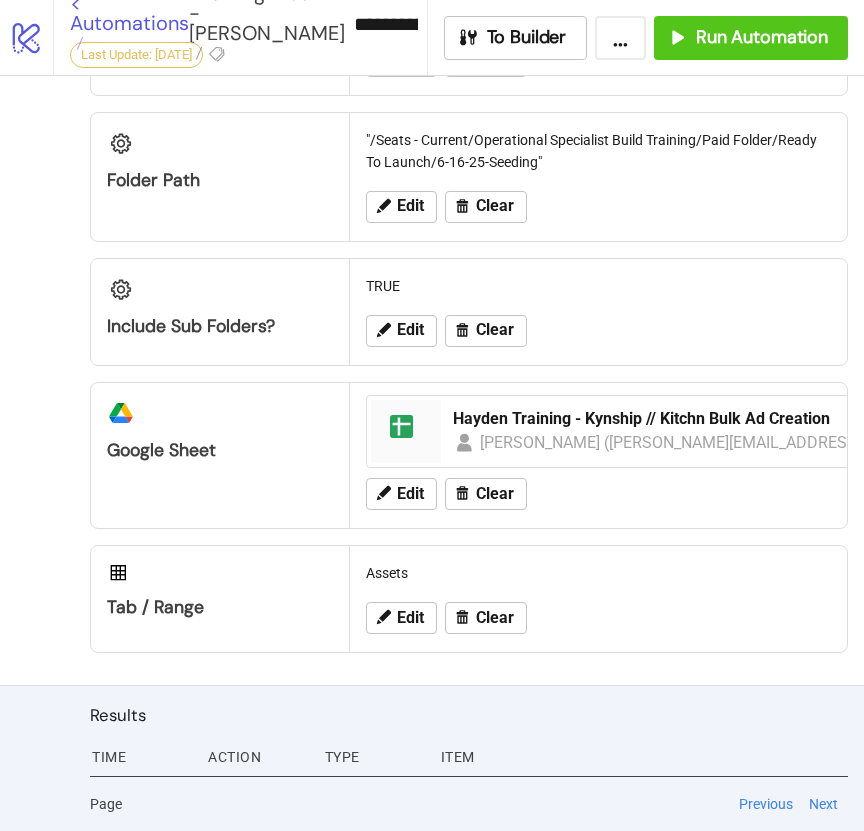 click on "< Automations" at bounding box center [129, 23] 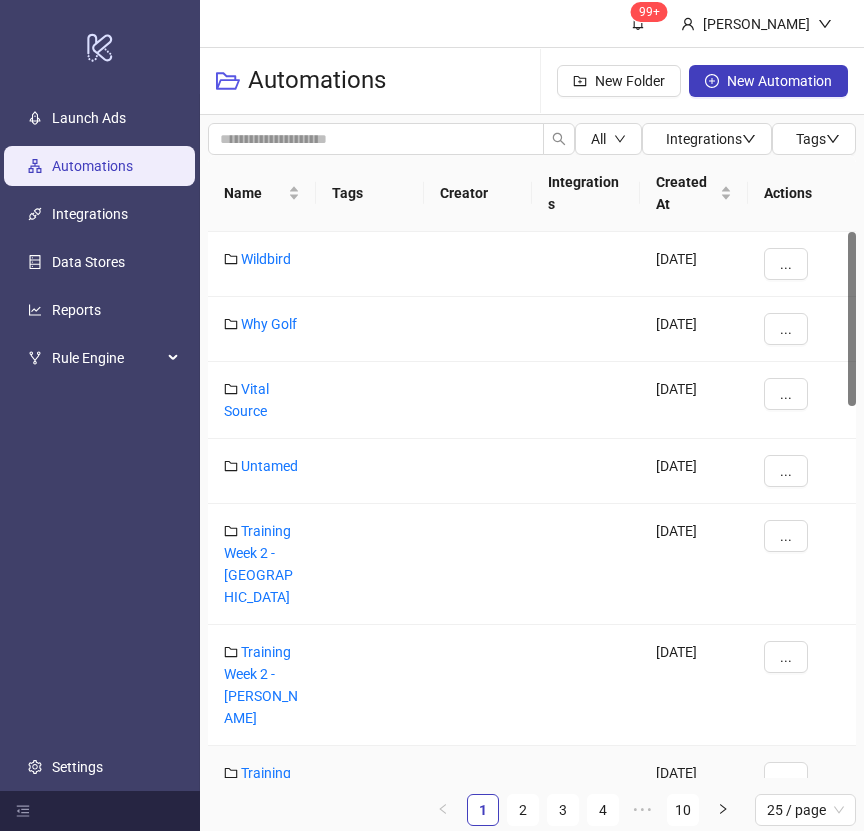 click on "Training Week 2 - Hayden" at bounding box center [262, 806] 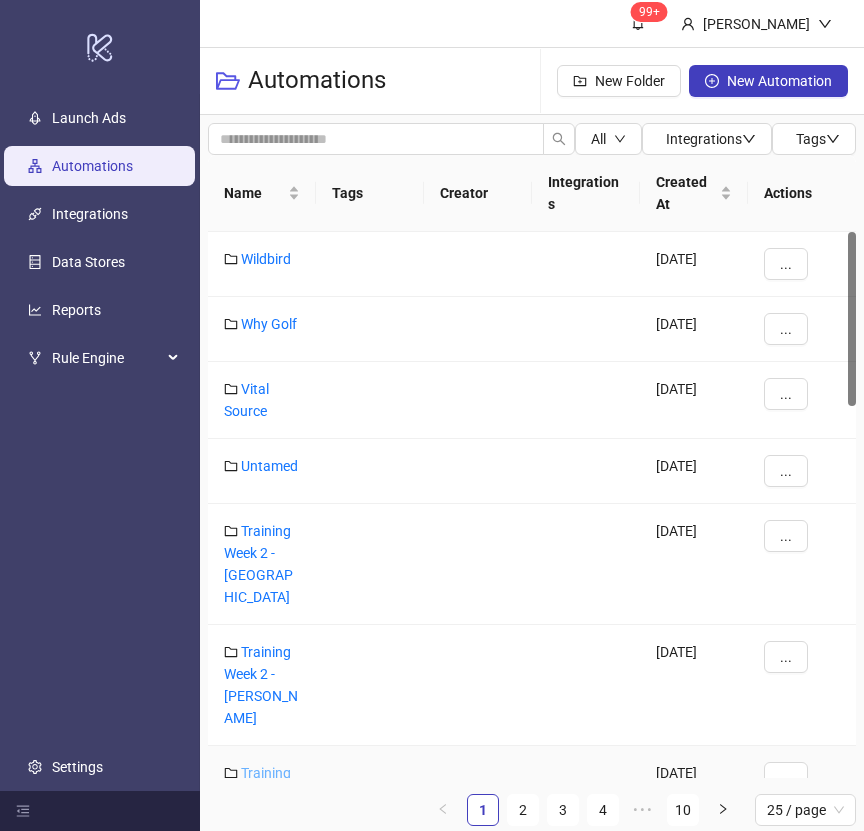click on "Training Week 2 - Hayden" at bounding box center (261, 806) 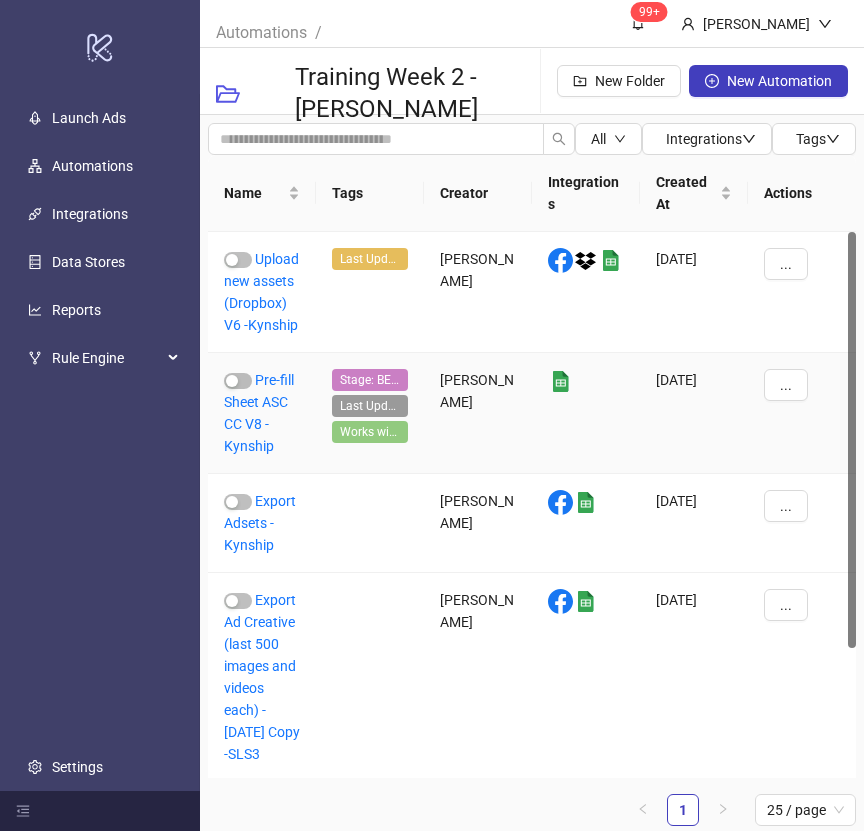 click on "Pre-fill Sheet ASC CC V8 -Kynship" at bounding box center (262, 413) 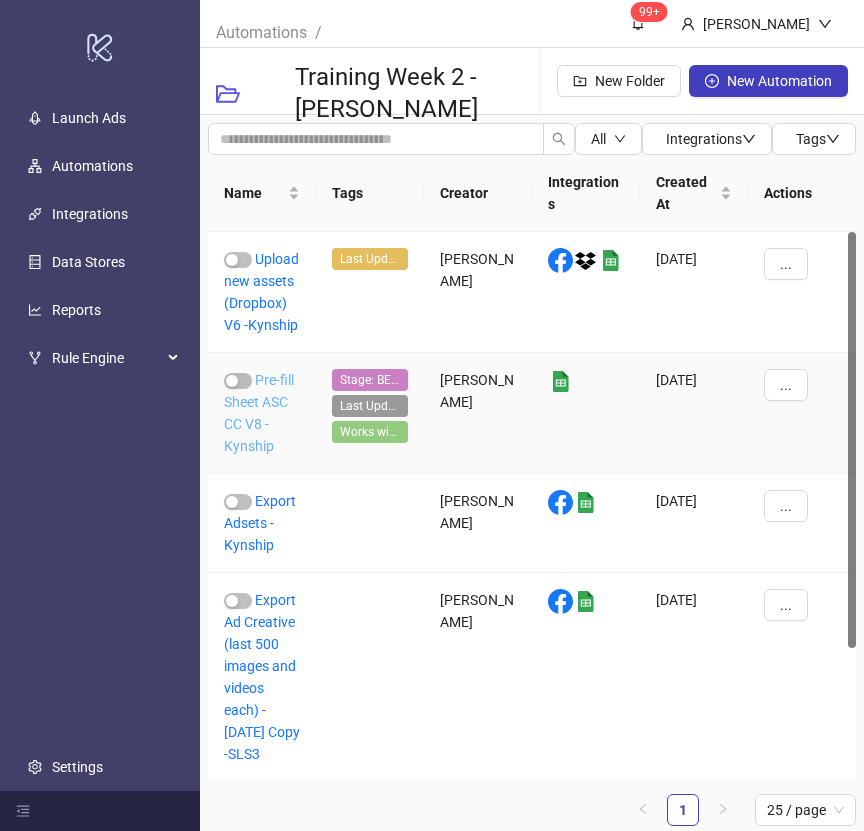 click on "Pre-fill Sheet ASC CC V8 -Kynship" at bounding box center [259, 413] 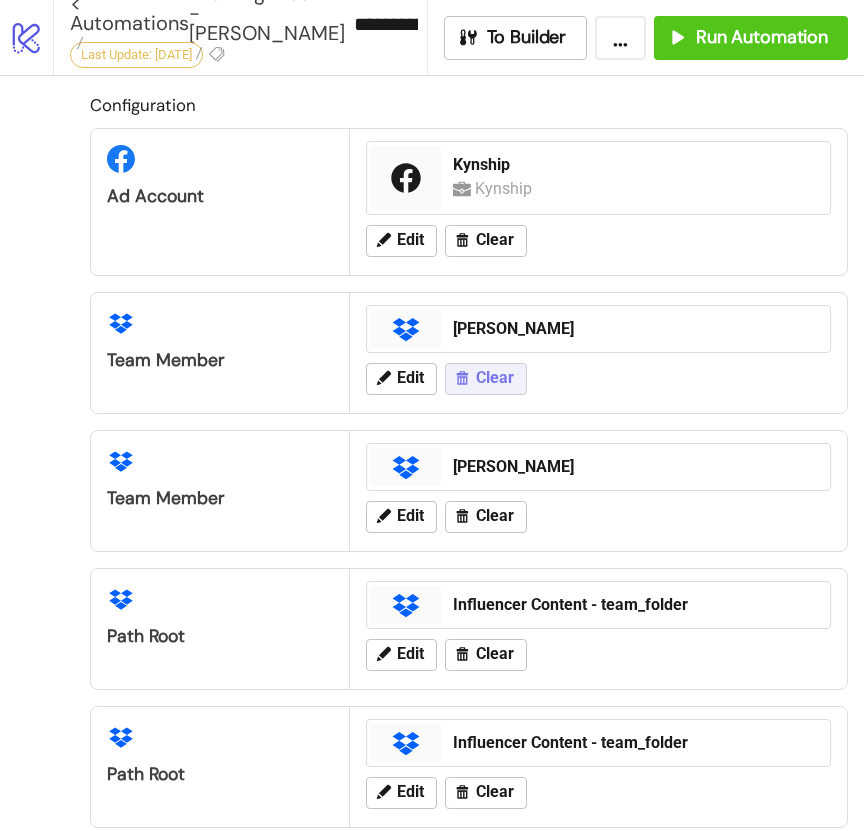 type on "**********" 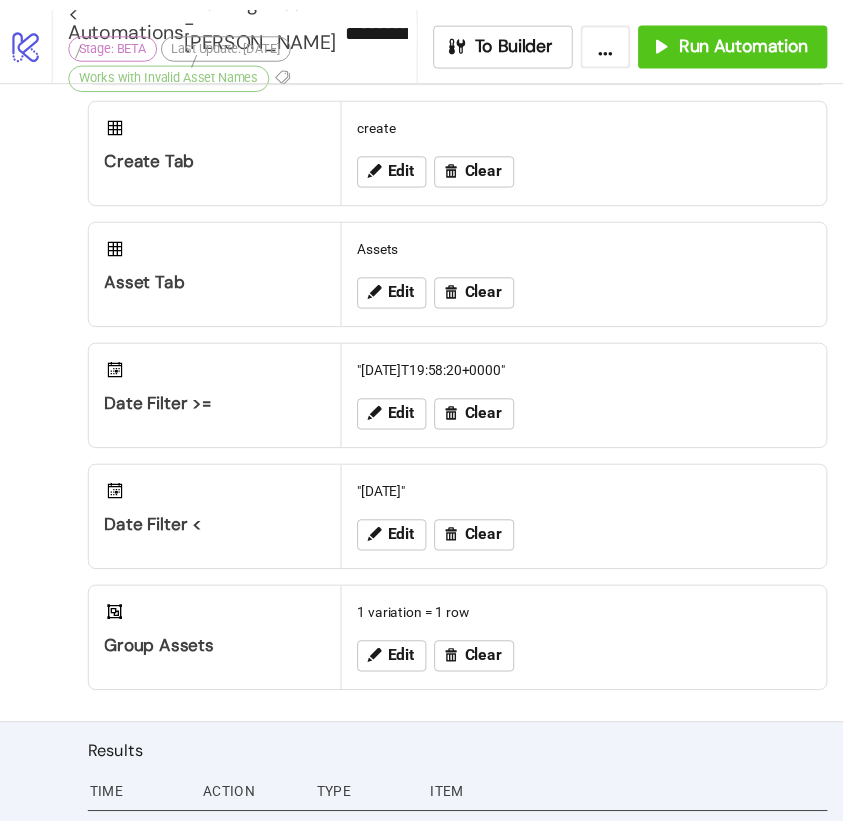 scroll, scrollTop: 321, scrollLeft: 0, axis: vertical 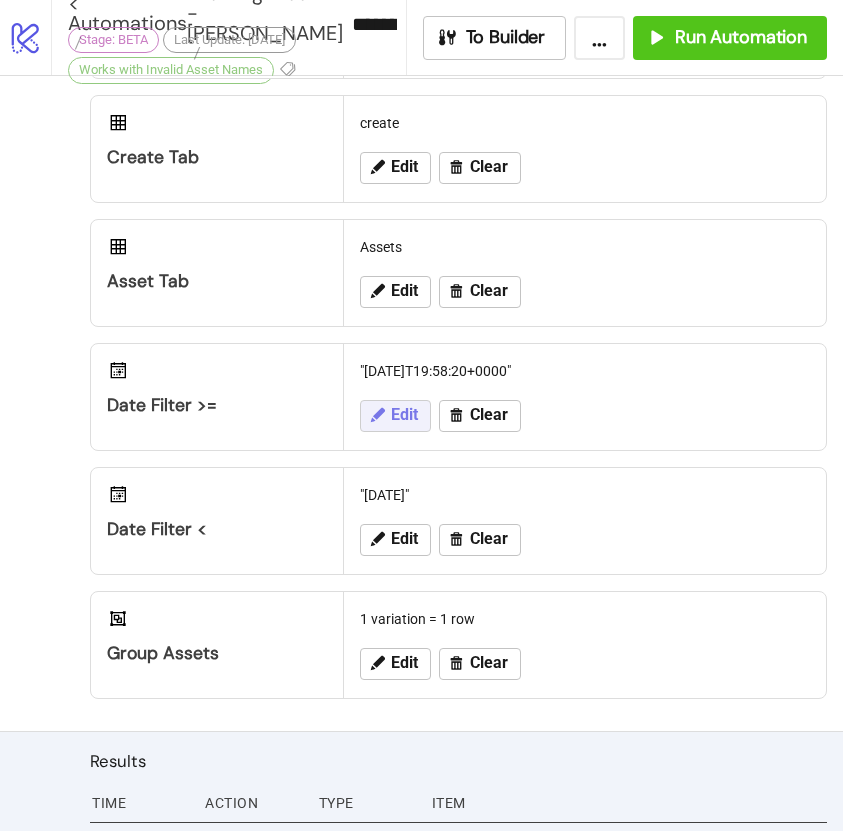 click on "Edit" at bounding box center (404, 415) 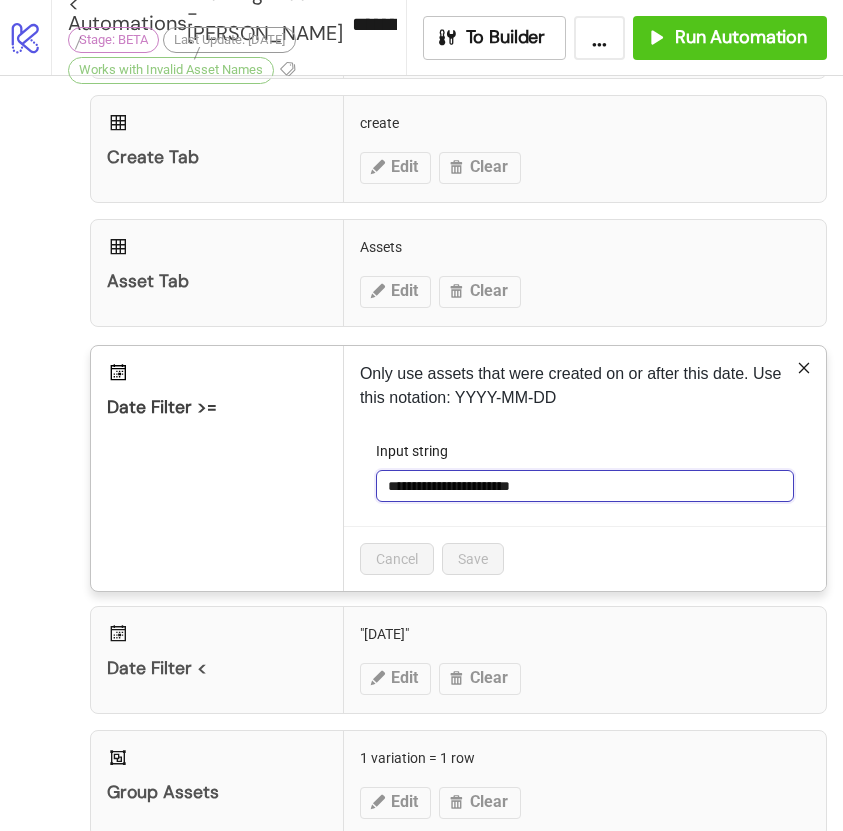 drag, startPoint x: 578, startPoint y: 488, endPoint x: 352, endPoint y: 487, distance: 226.00221 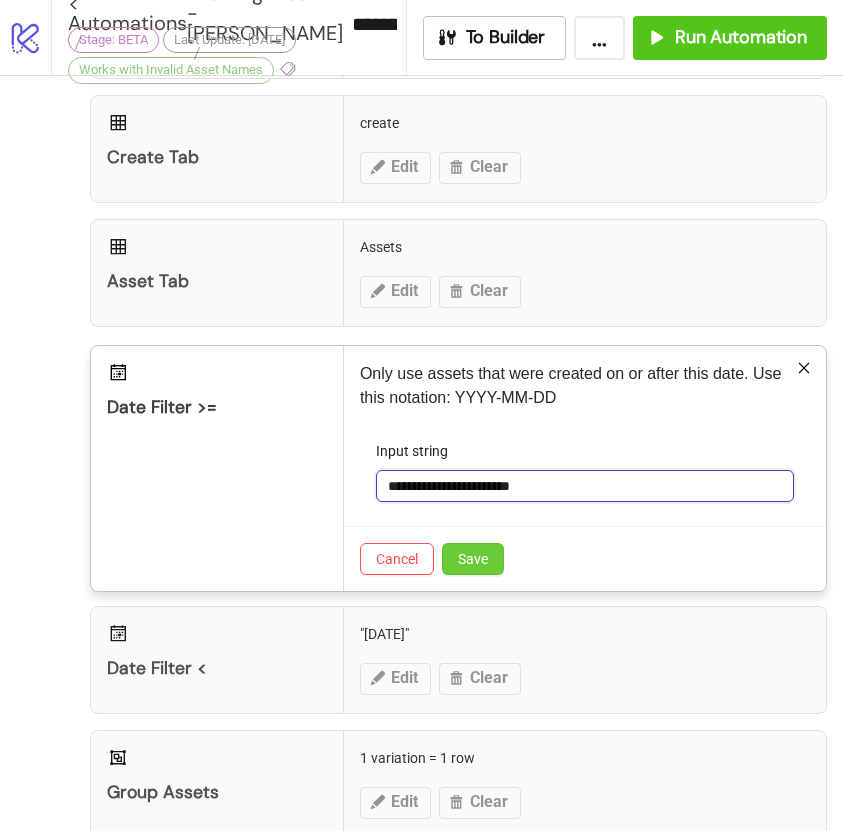 type on "**********" 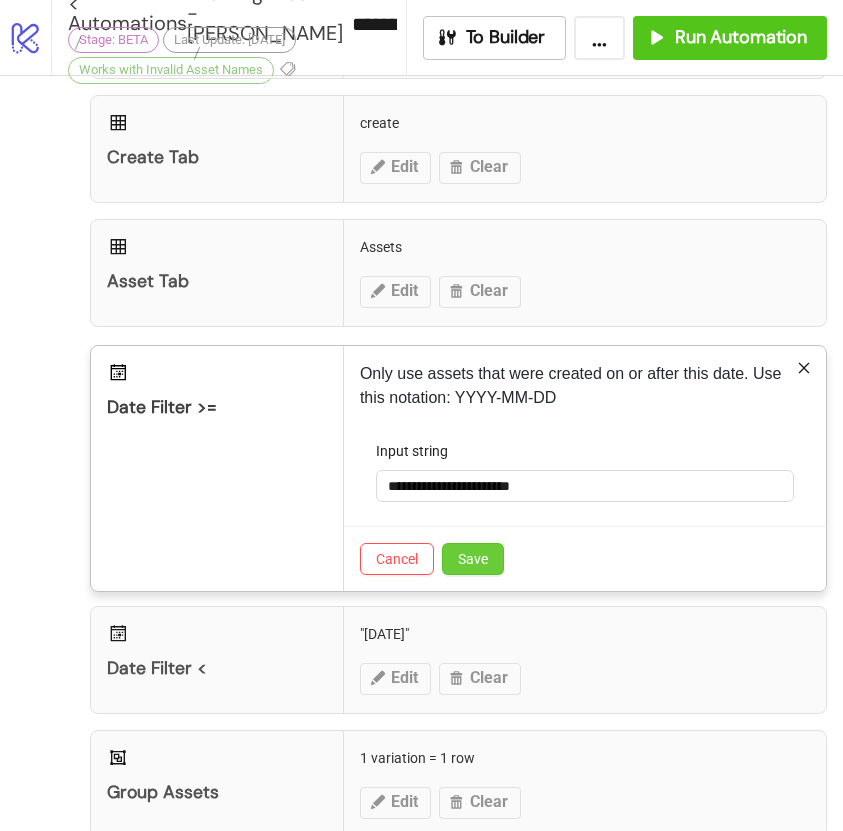 click on "Save" at bounding box center (473, 559) 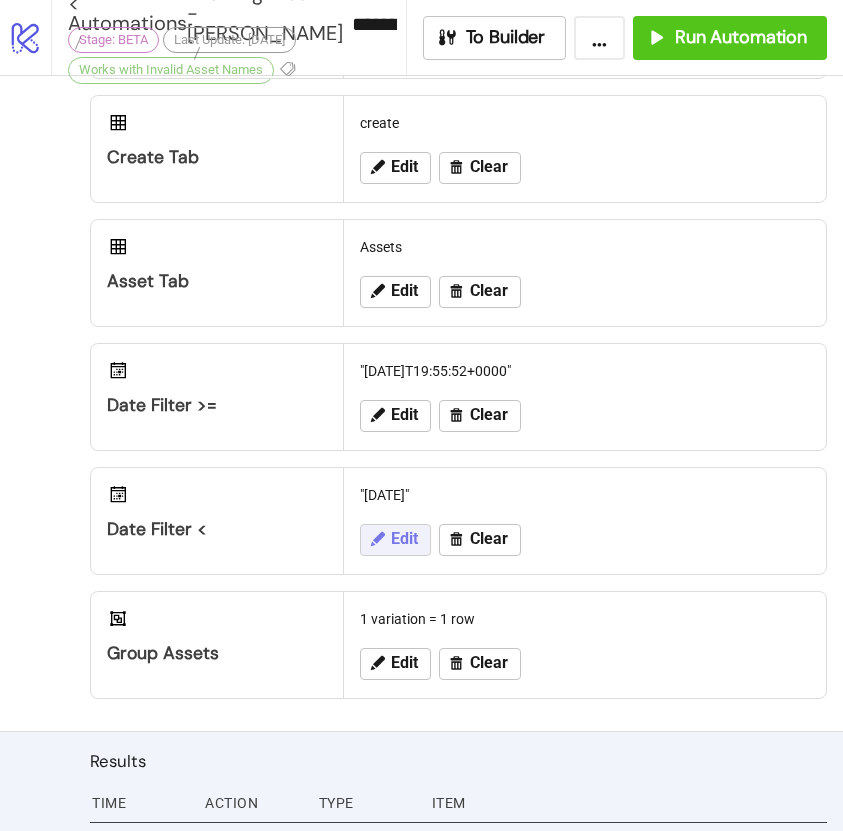 click on "Edit" at bounding box center (404, 539) 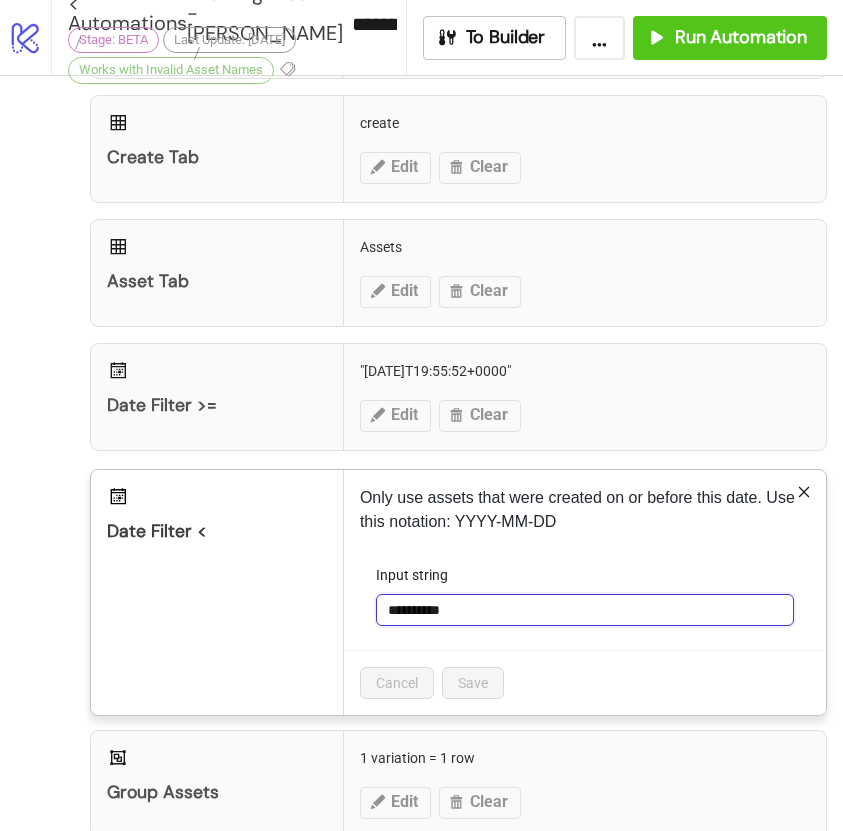 click on "**********" at bounding box center [585, 610] 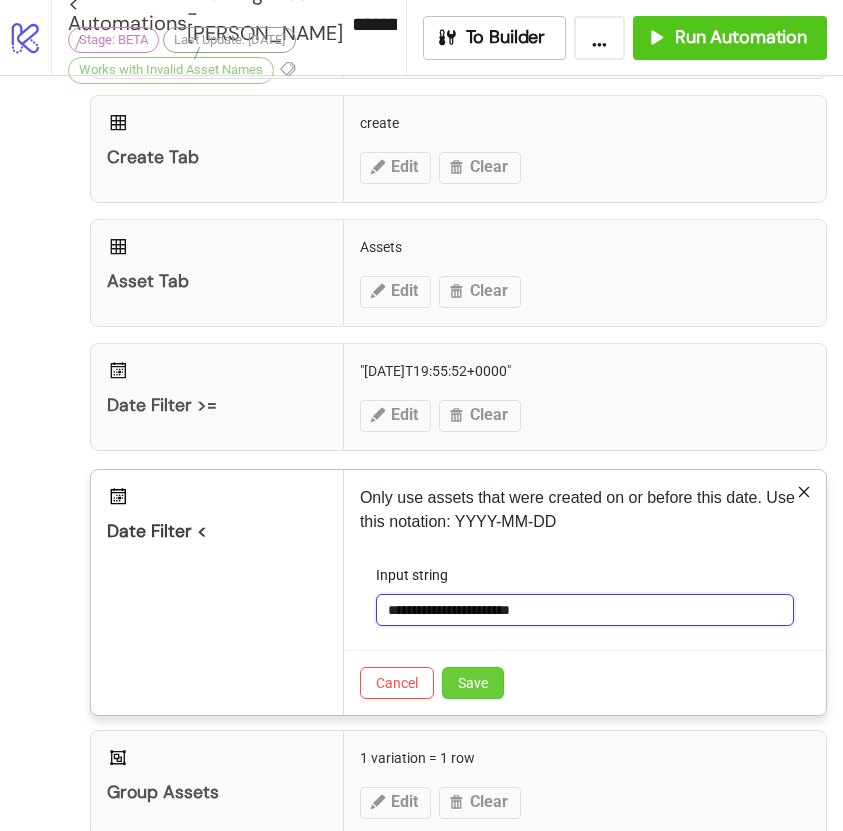 type on "**********" 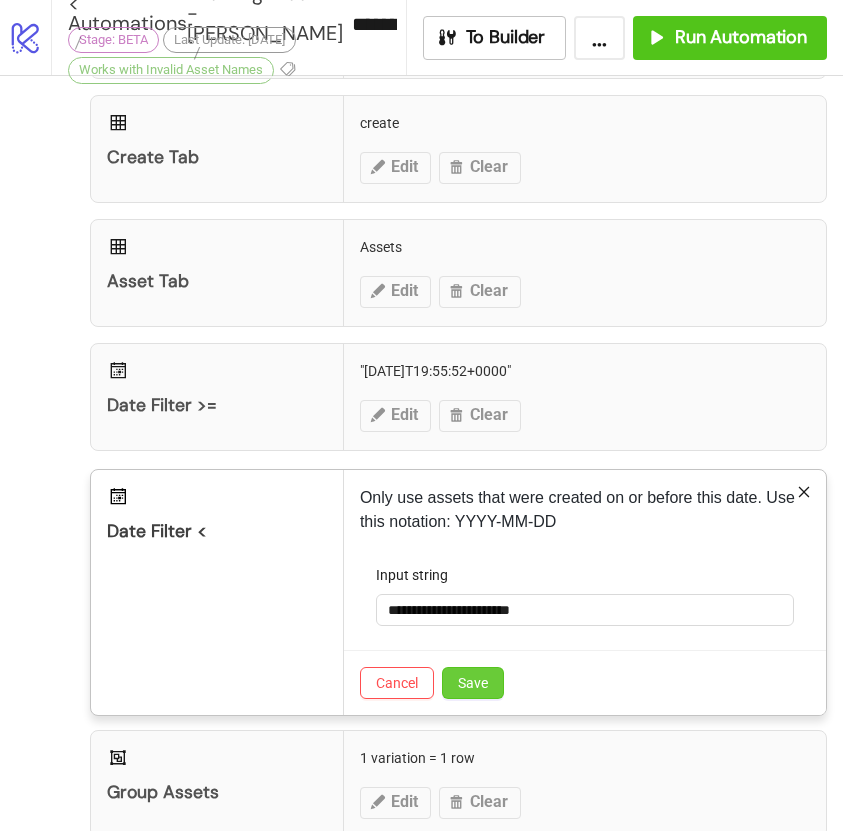 click on "Save" at bounding box center (473, 683) 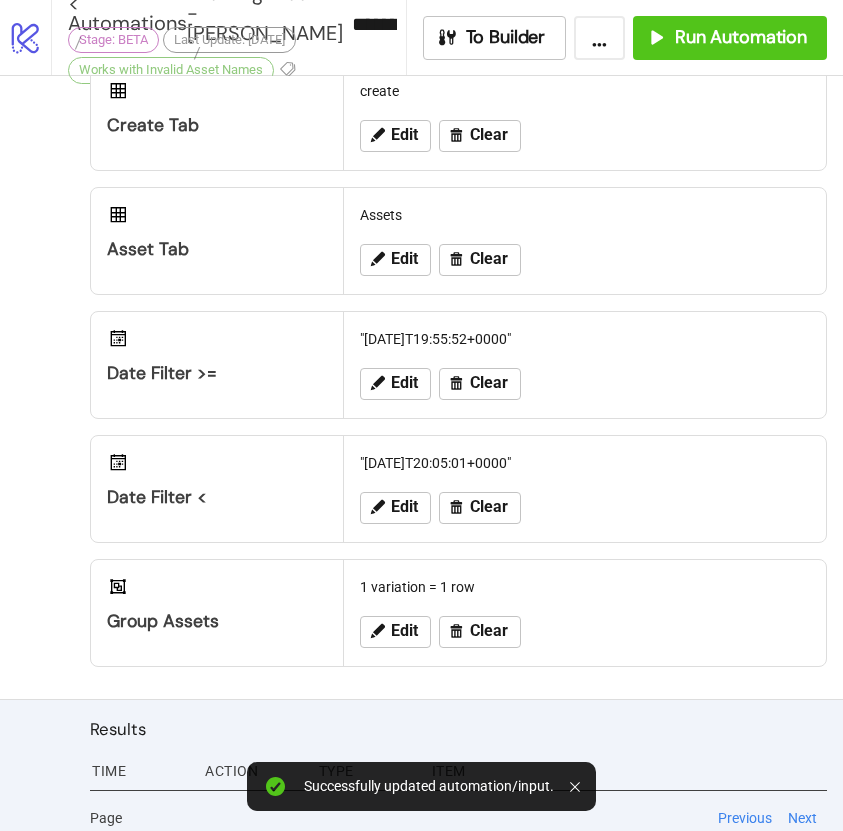 scroll, scrollTop: 367, scrollLeft: 0, axis: vertical 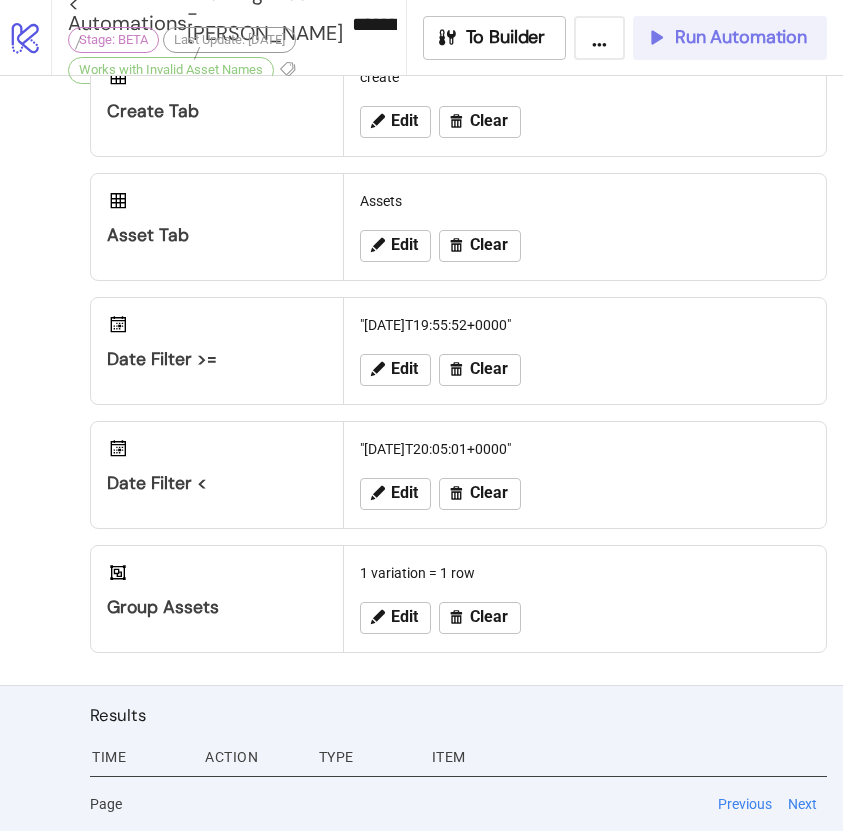 click on "Run Automation" at bounding box center [741, 37] 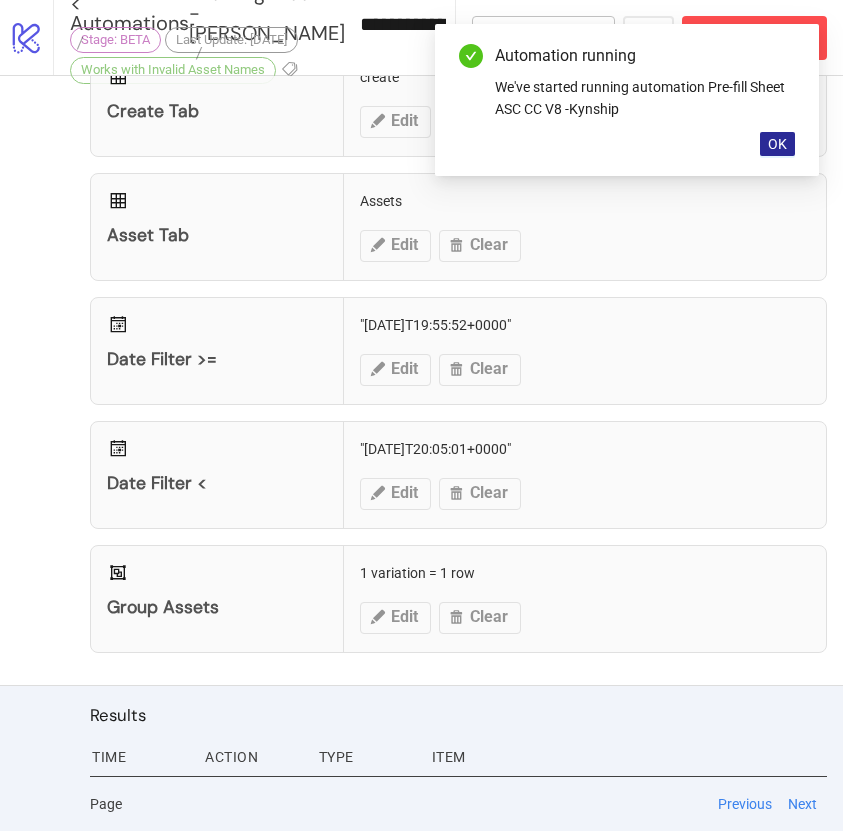 click on "OK" at bounding box center (777, 144) 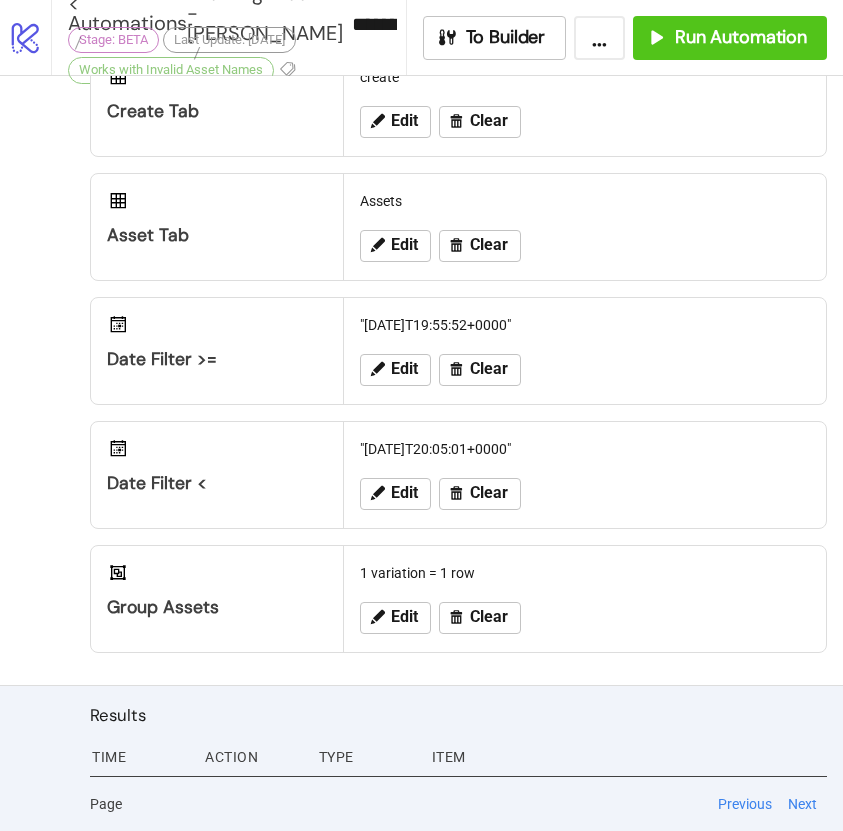 scroll, scrollTop: 0, scrollLeft: 0, axis: both 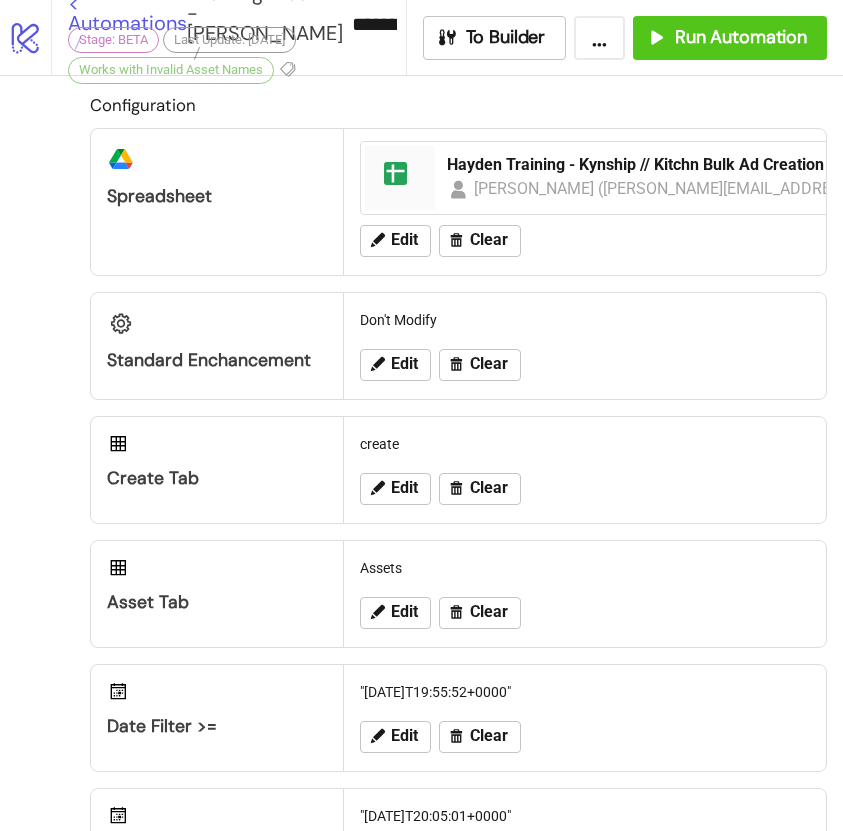 click on "< Automations" at bounding box center (127, 23) 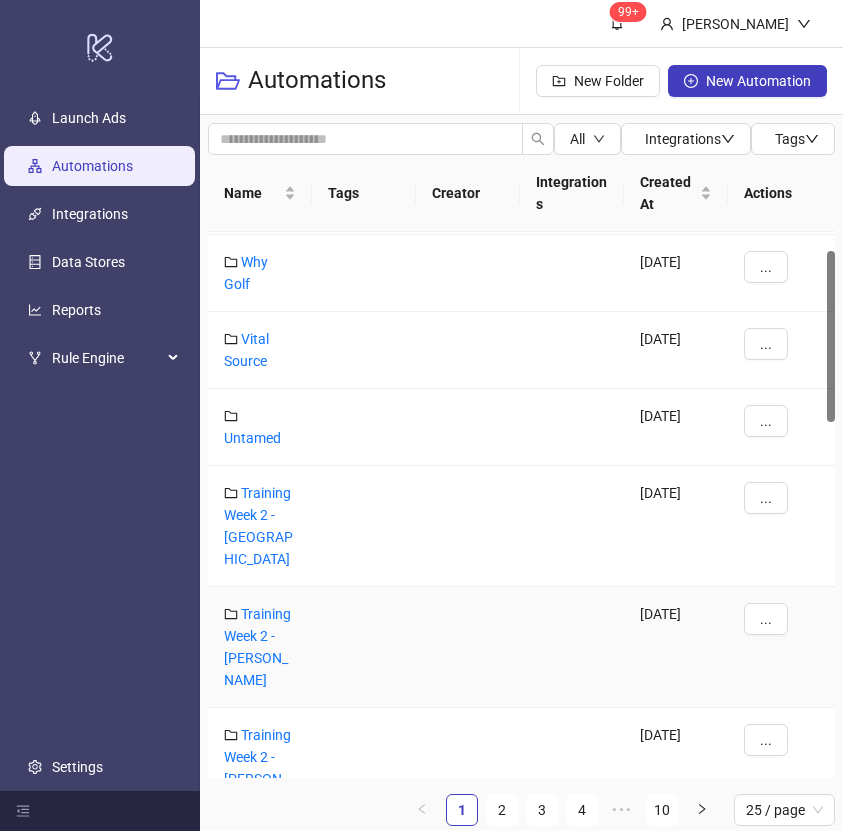 scroll, scrollTop: 60, scrollLeft: 0, axis: vertical 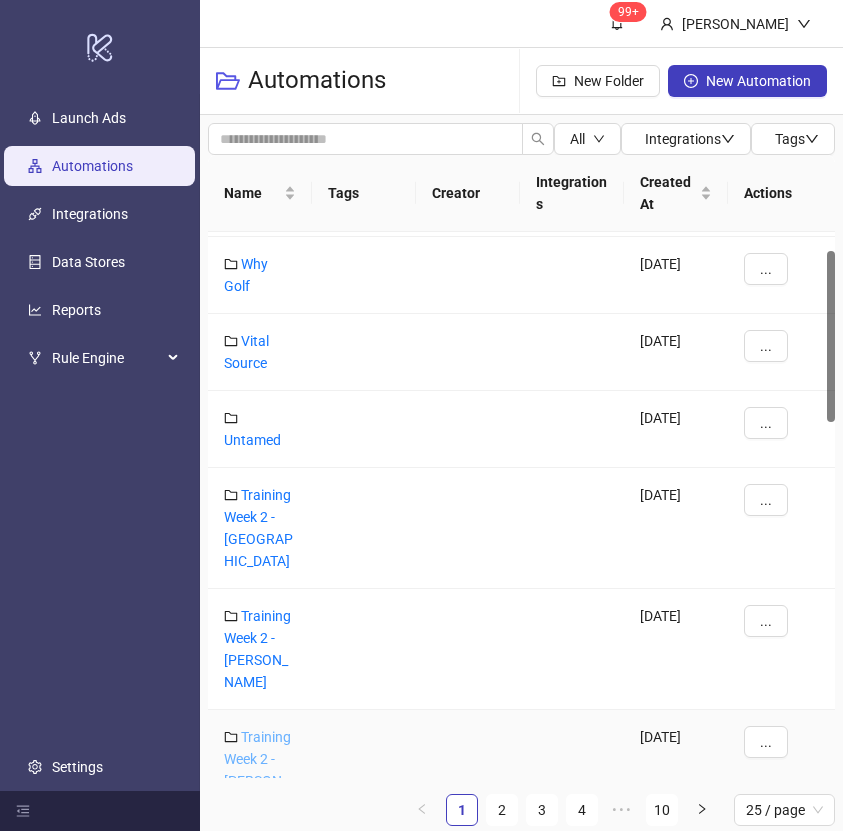 click on "Training Week 2 - Hayden" at bounding box center [257, 770] 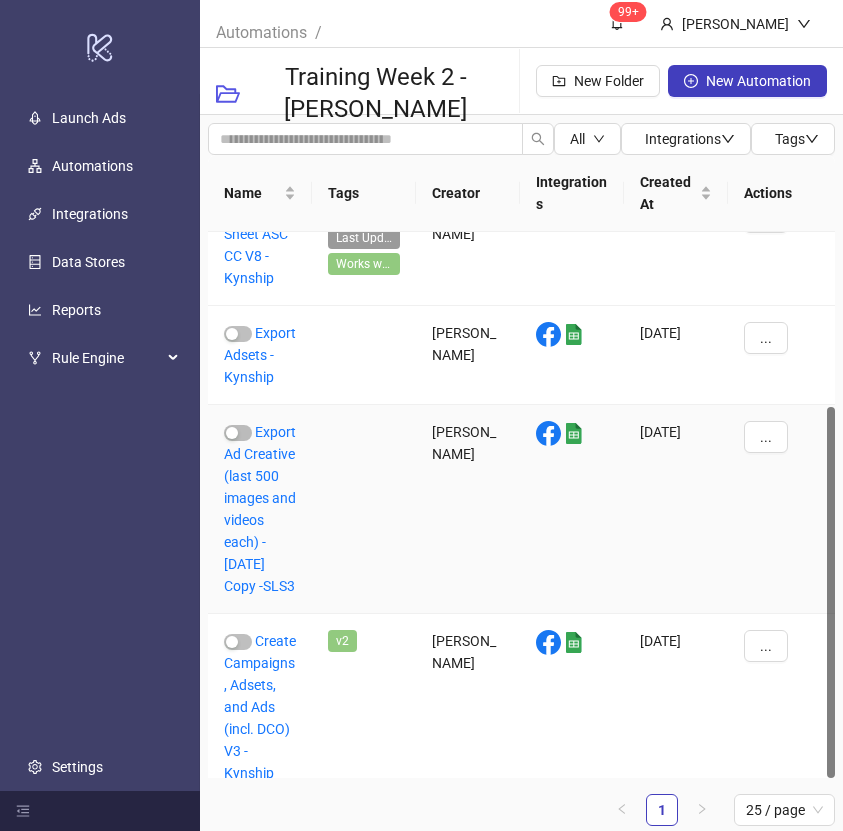 scroll, scrollTop: 257, scrollLeft: 0, axis: vertical 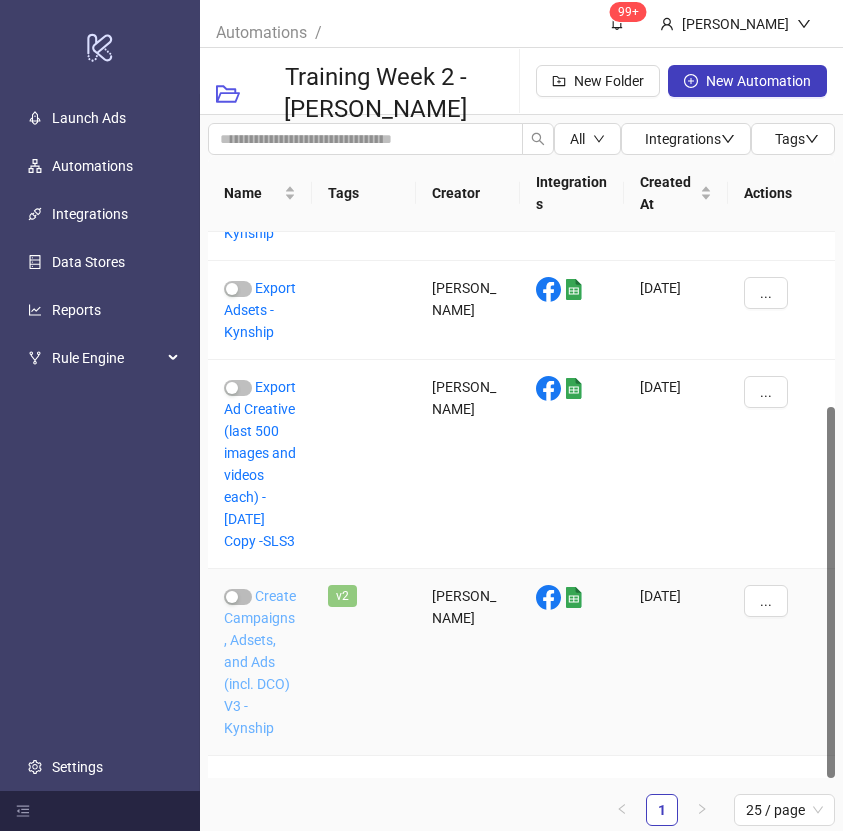 click on "Create Campaigns, Adsets, and Ads (incl. DCO) V3 -Kynship" at bounding box center [260, 662] 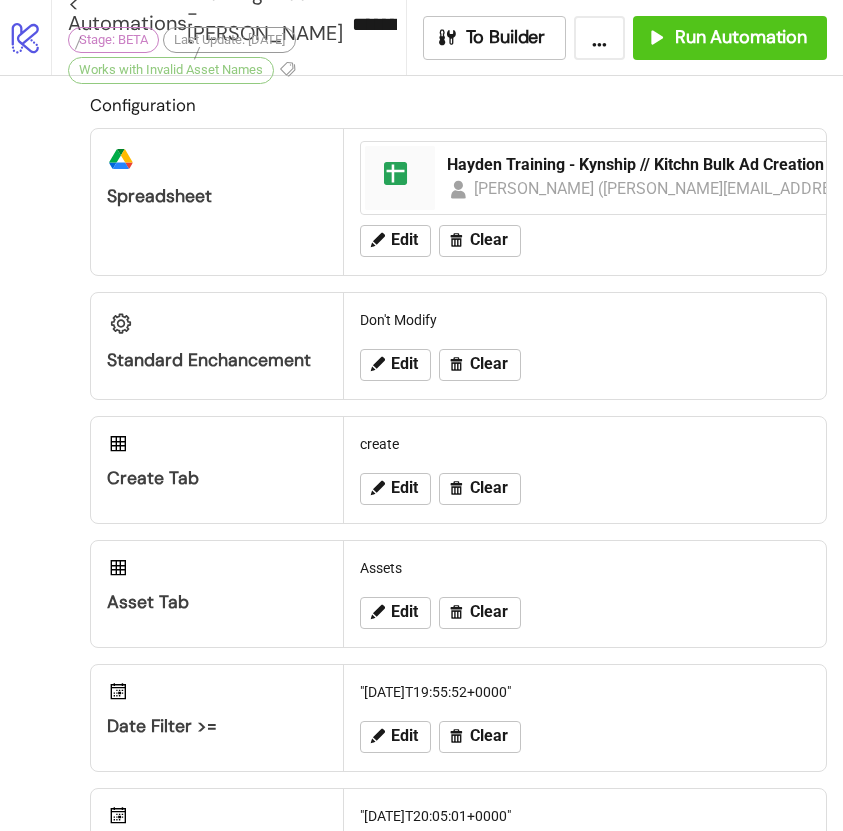 scroll, scrollTop: 367, scrollLeft: 0, axis: vertical 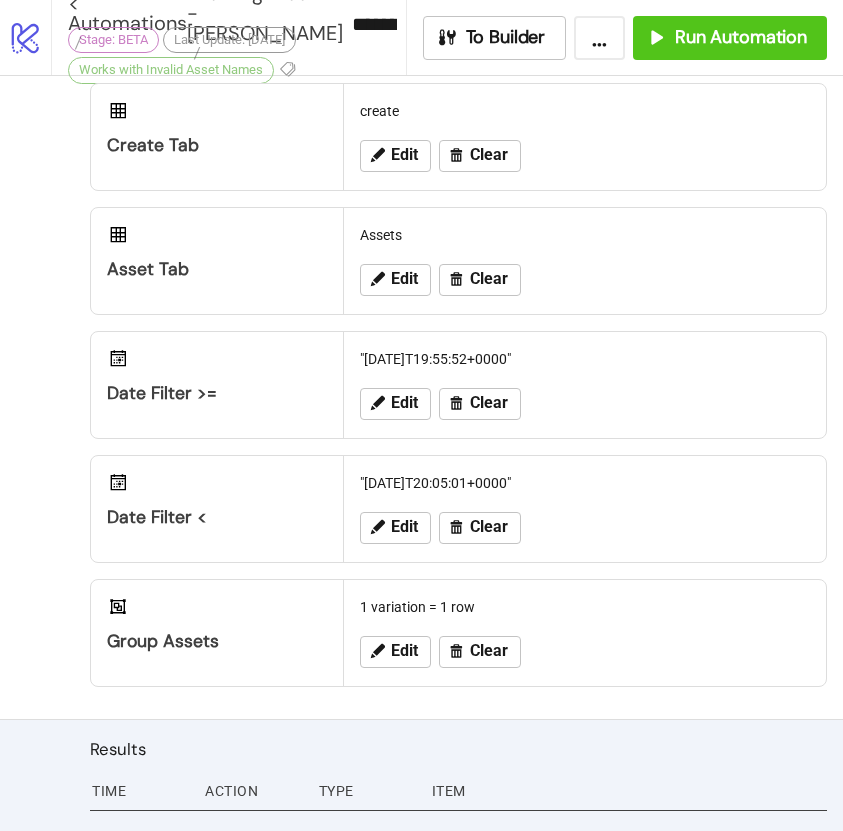 type on "**********" 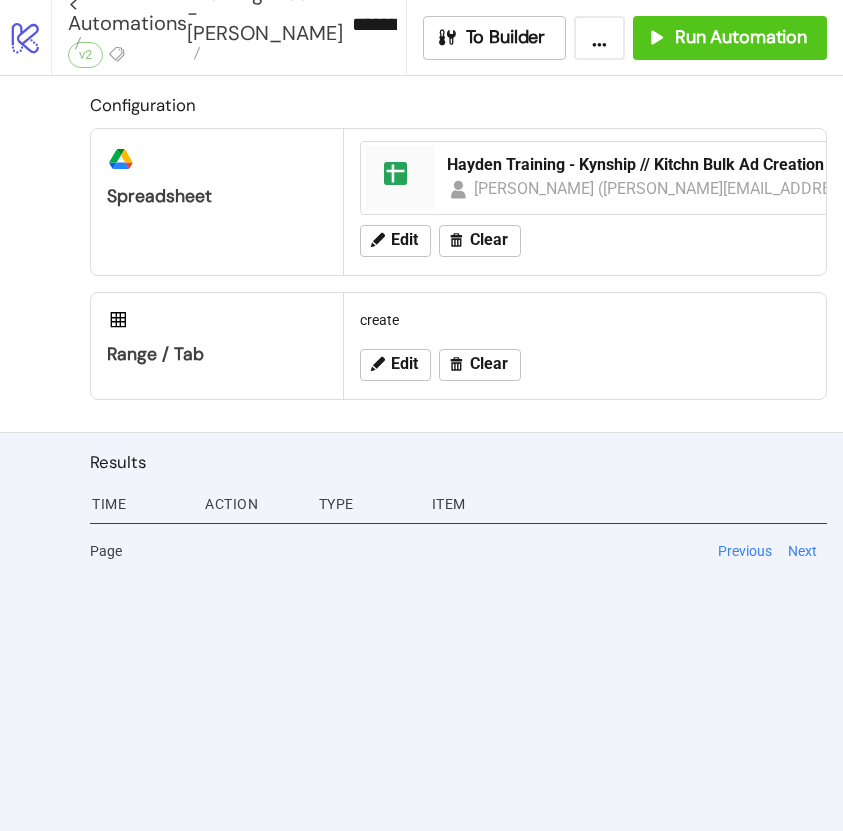 scroll, scrollTop: 0, scrollLeft: 0, axis: both 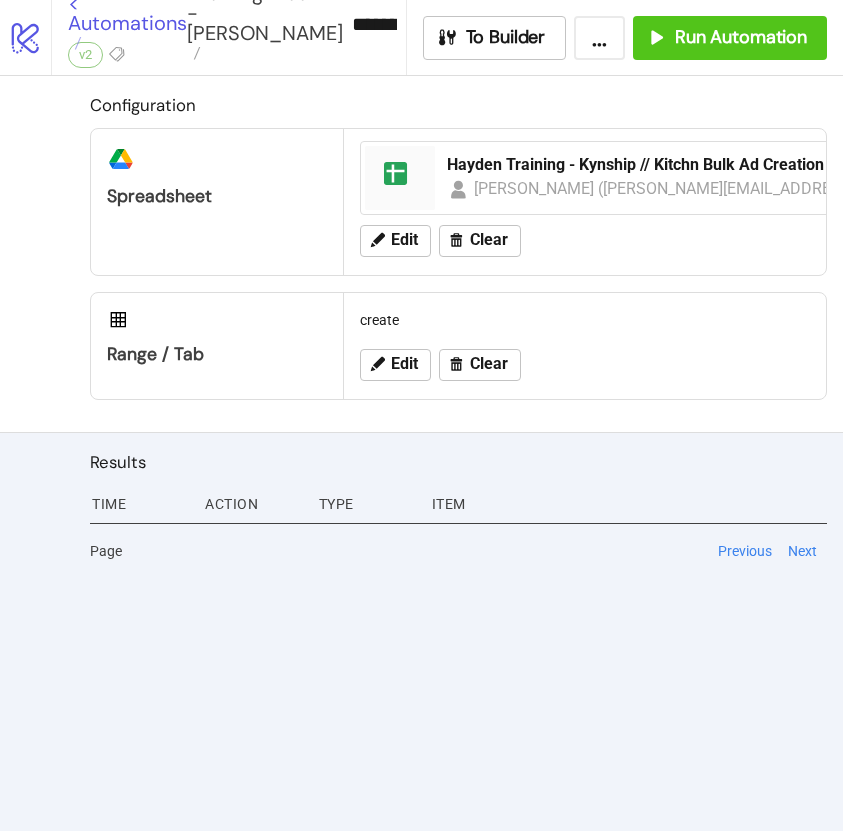 click on "< Automations" at bounding box center (127, 23) 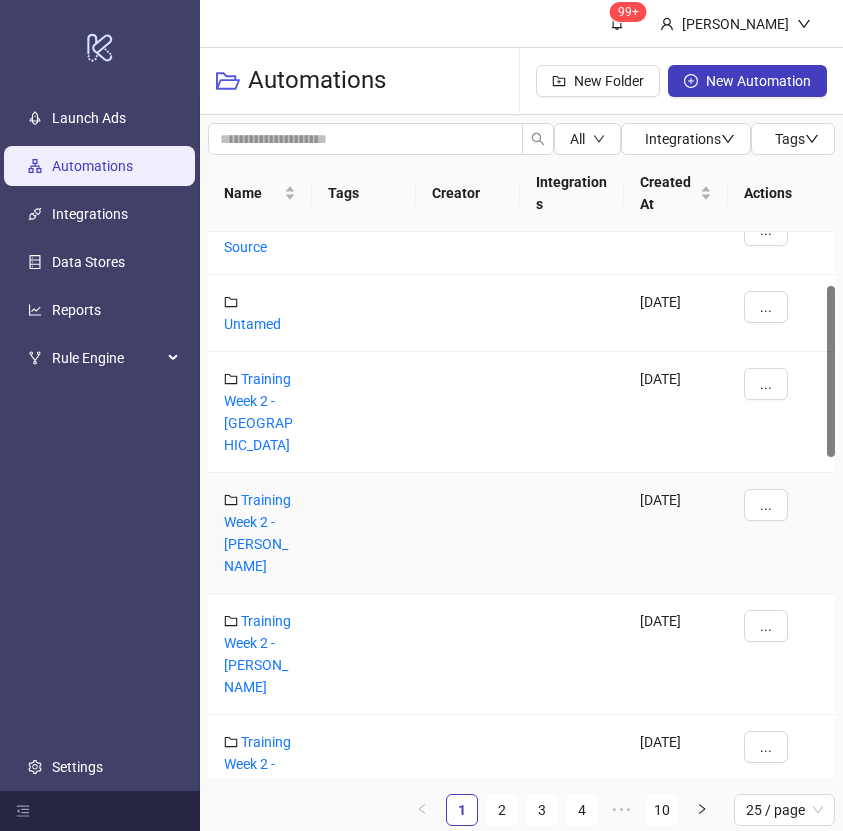 scroll, scrollTop: 173, scrollLeft: 0, axis: vertical 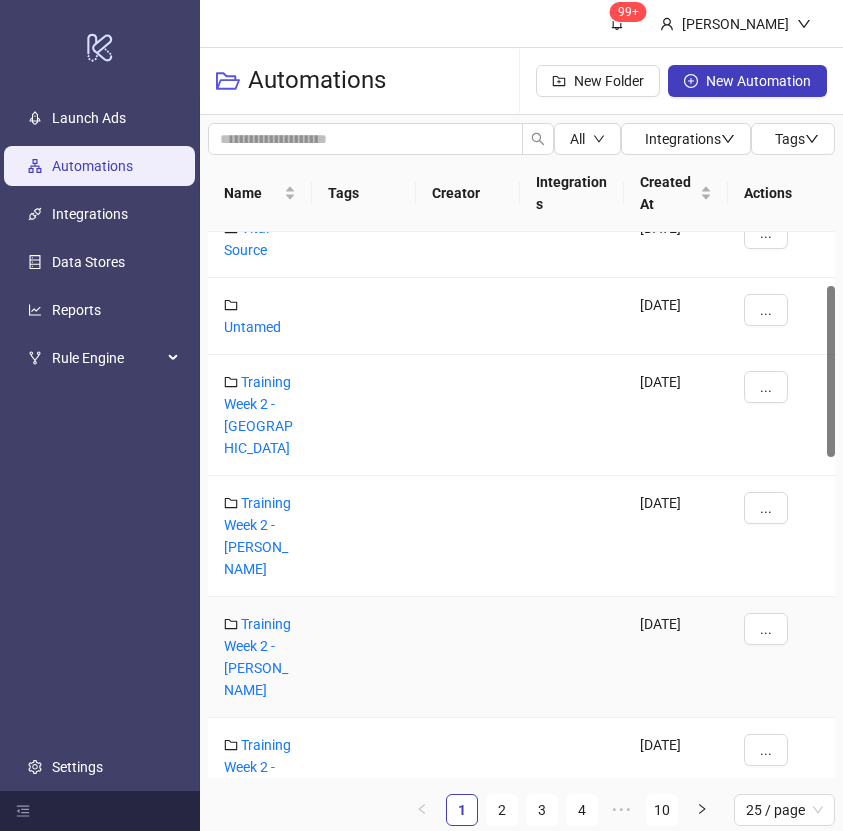 click on "Training Week 2 - Hayden" at bounding box center (260, 657) 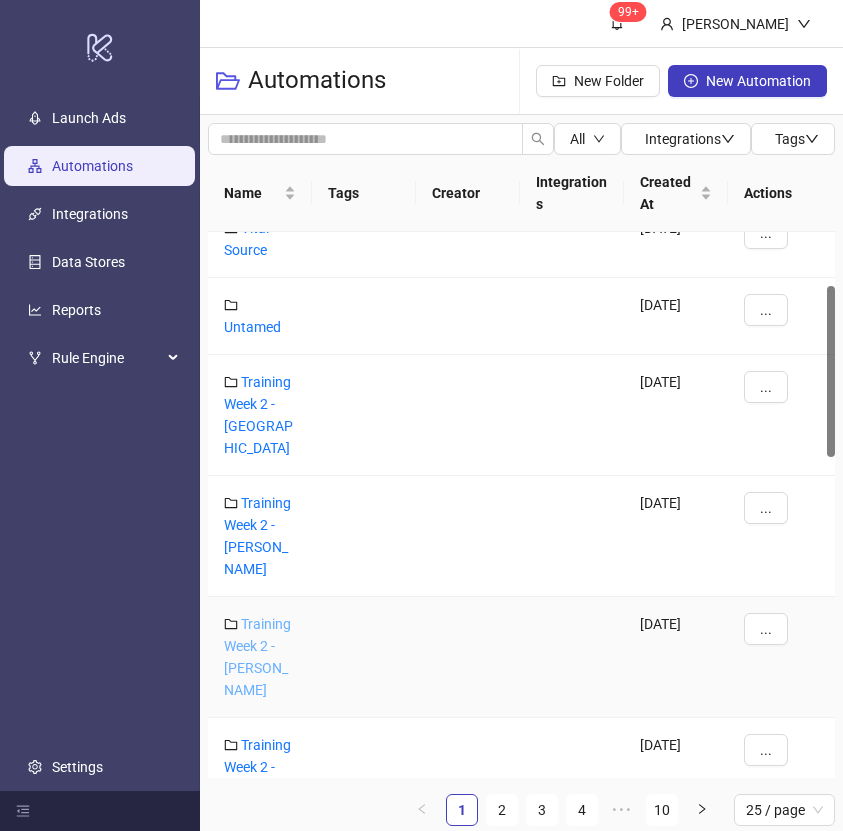 click on "Training Week 2 - Hayden" at bounding box center (257, 657) 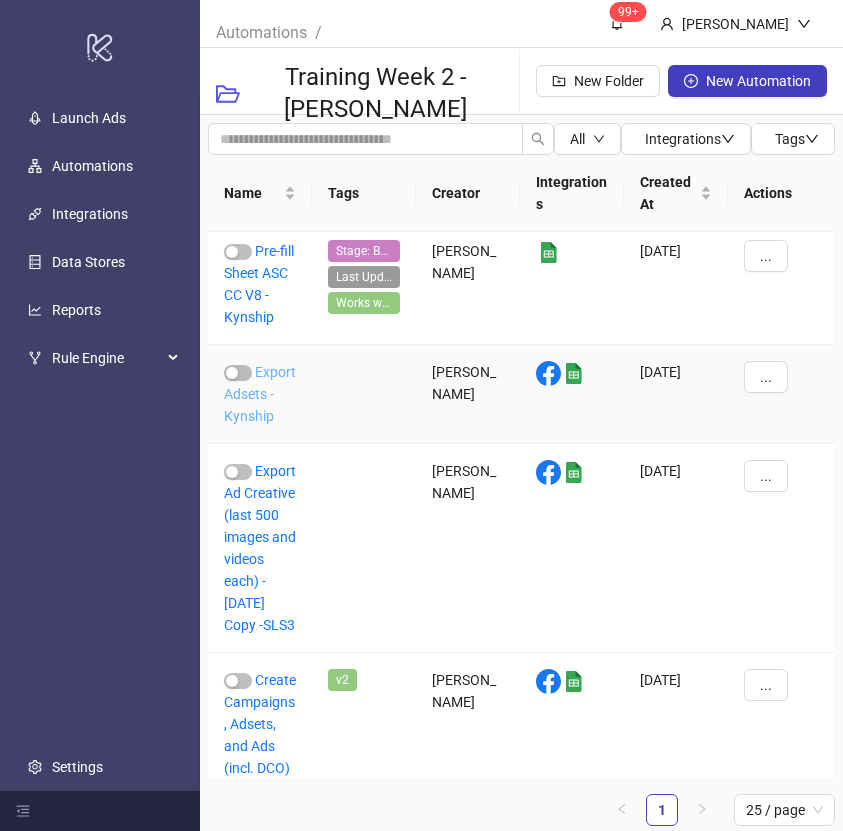 click on "Export Adsets -Kynship" at bounding box center [260, 394] 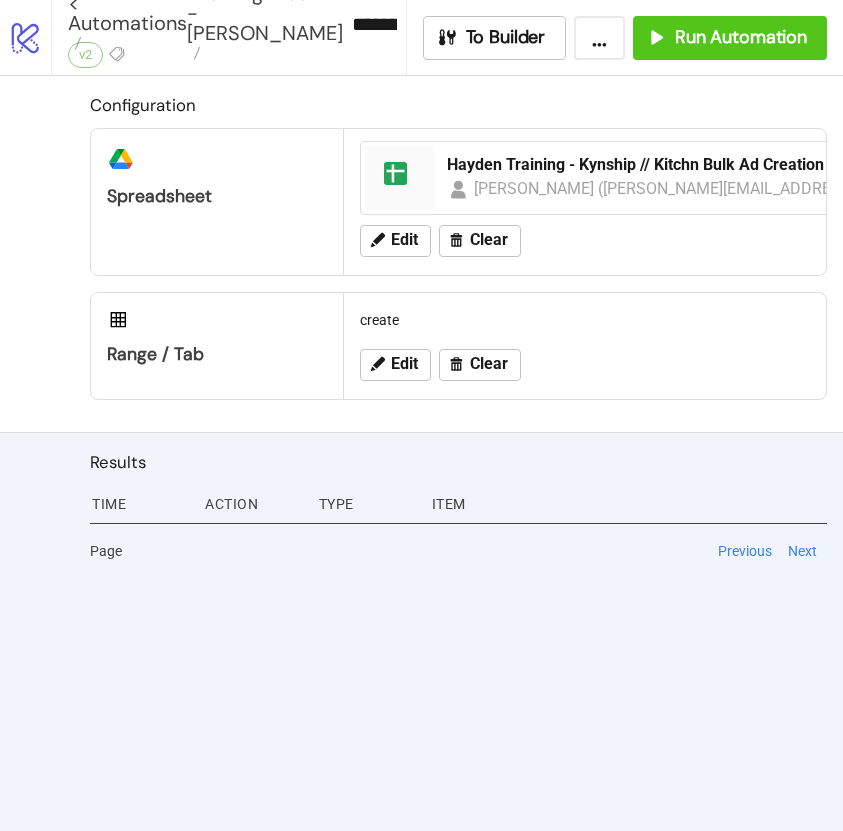 type on "**********" 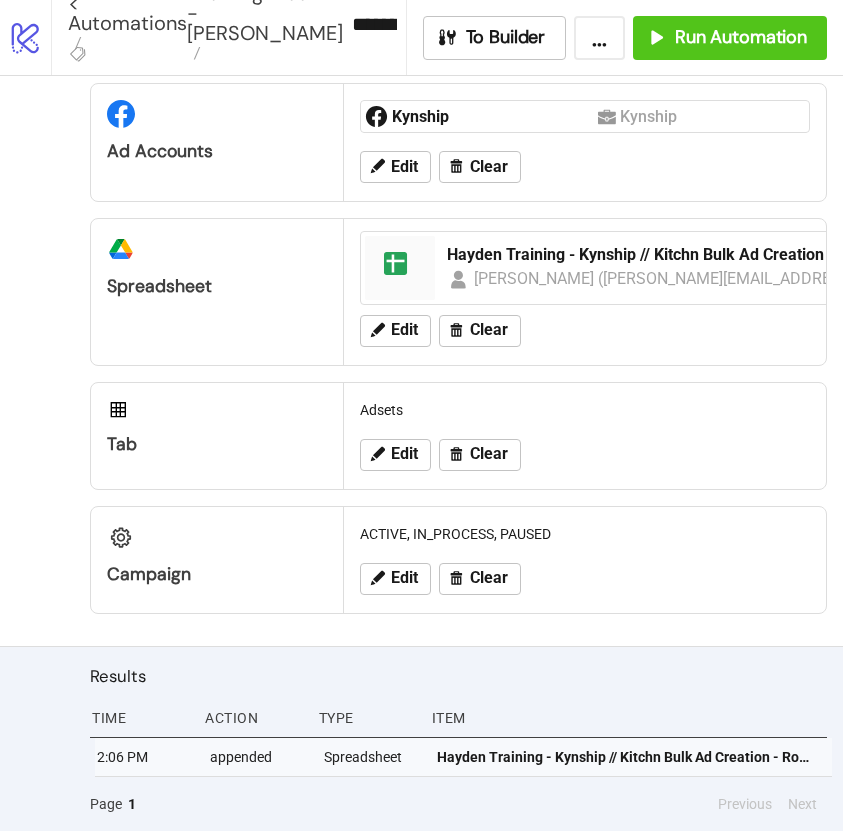 scroll, scrollTop: 0, scrollLeft: 0, axis: both 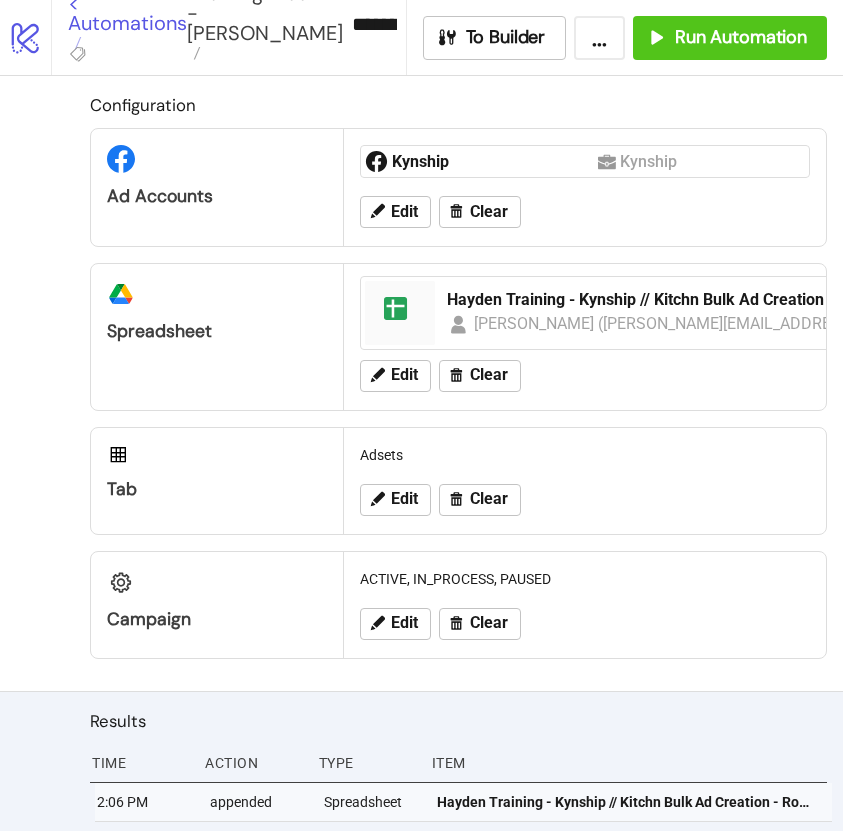 click on "< Automations" at bounding box center (127, 23) 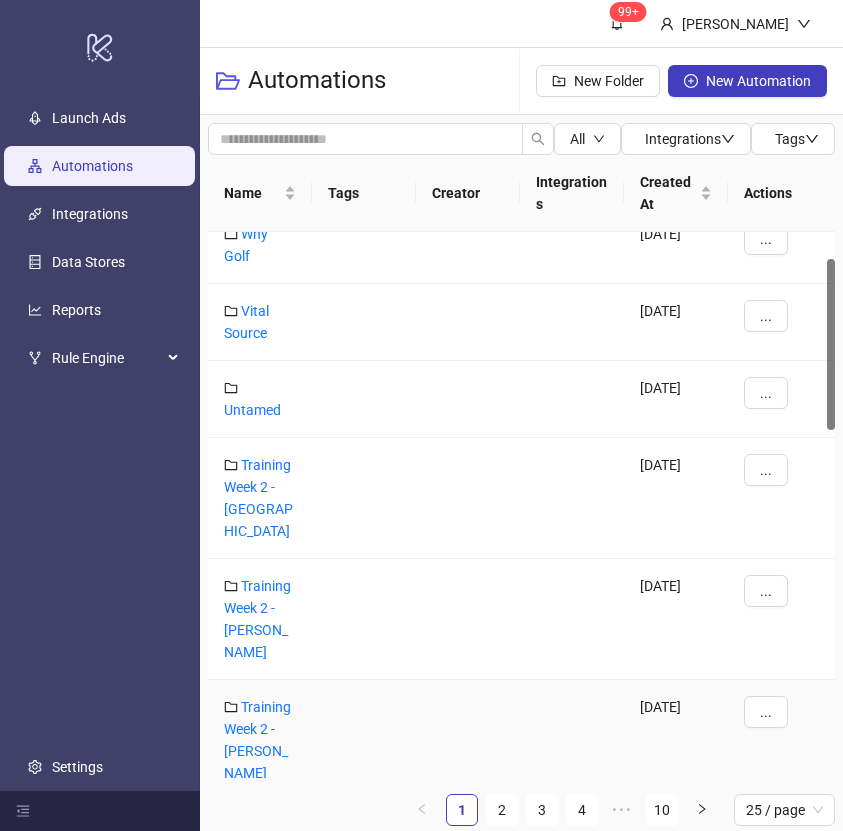 scroll, scrollTop: 86, scrollLeft: 0, axis: vertical 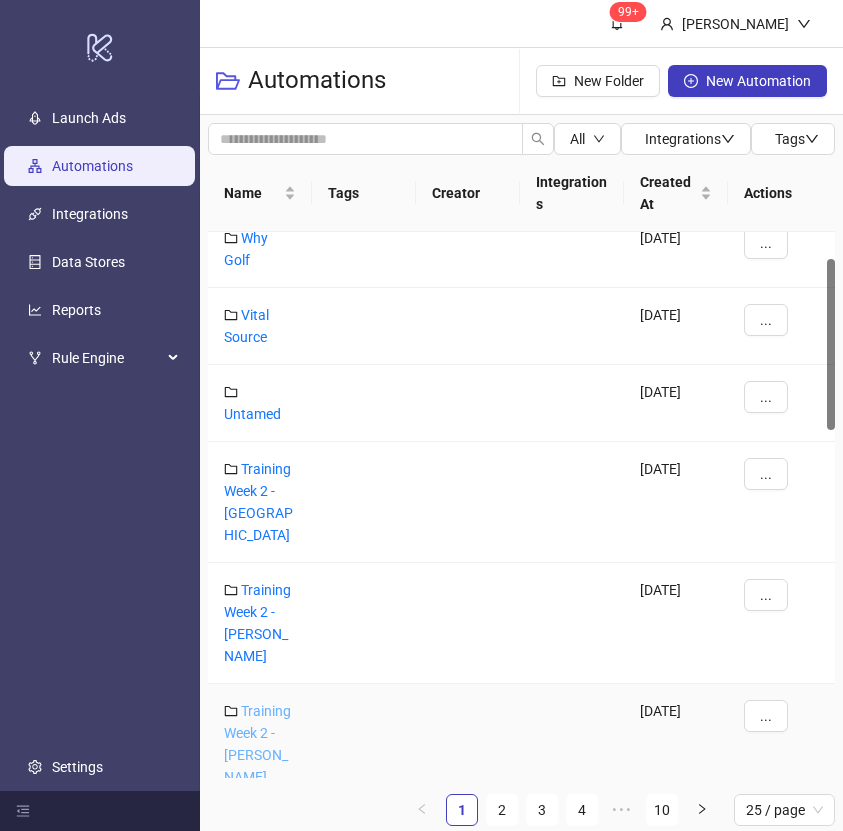 click on "Training Week 2 - Hayden" at bounding box center [257, 744] 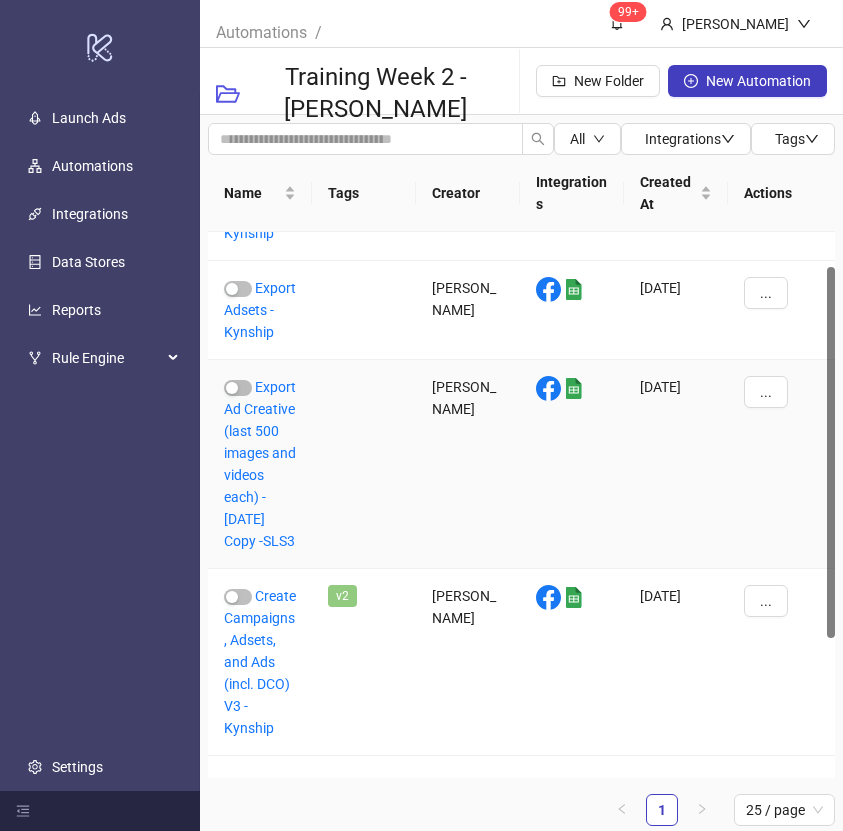 scroll, scrollTop: 0, scrollLeft: 0, axis: both 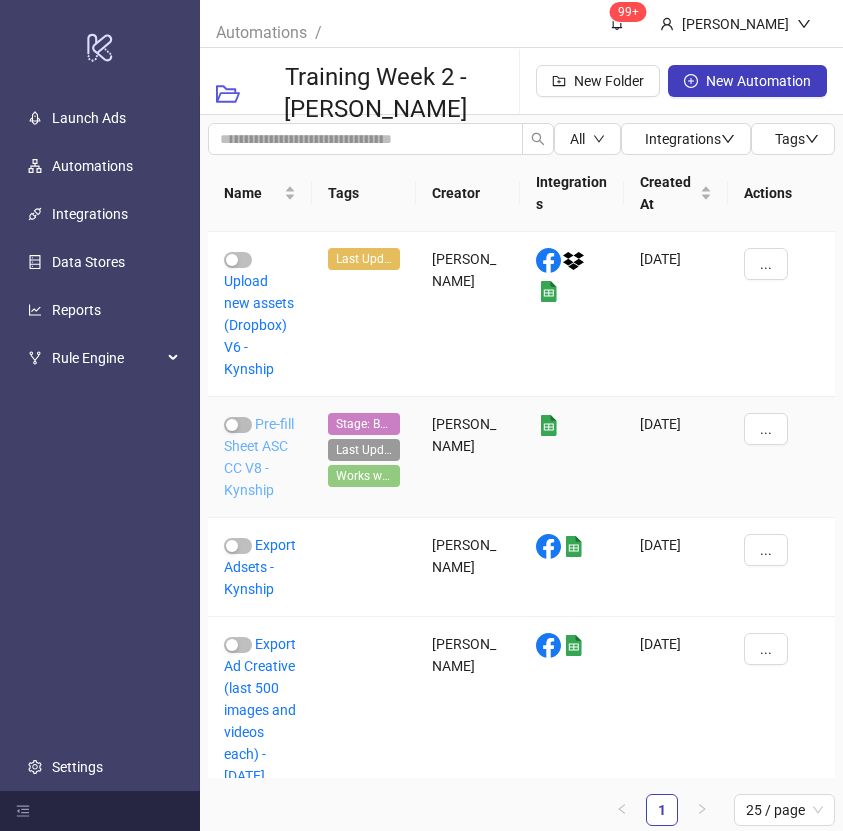 click on "Pre-fill Sheet ASC CC V8 -Kynship" at bounding box center [259, 457] 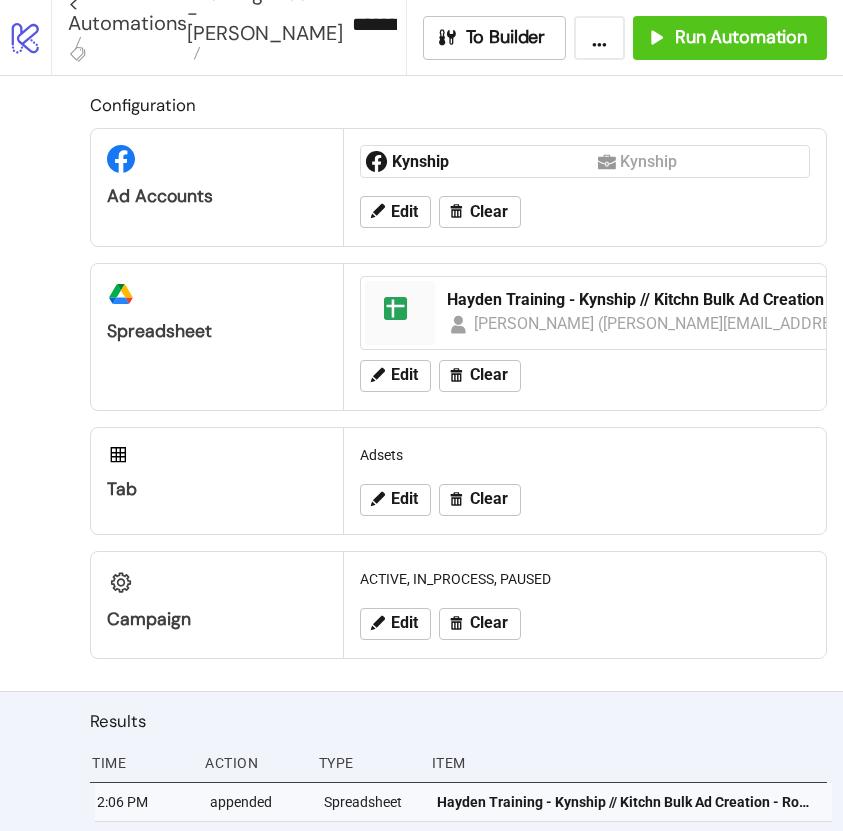 type on "**********" 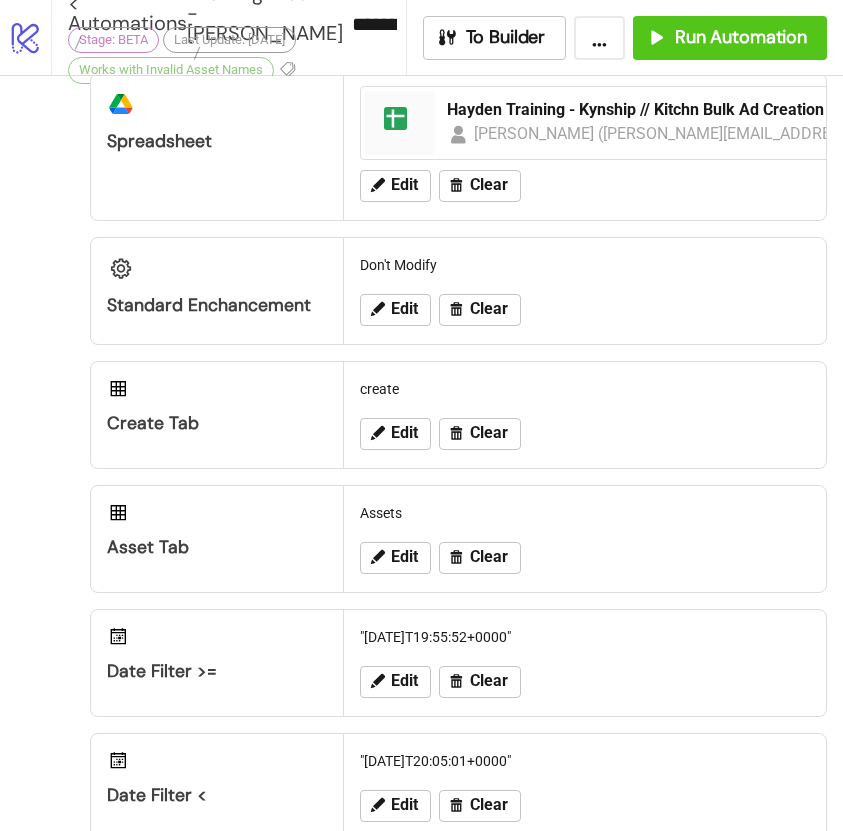 scroll, scrollTop: 0, scrollLeft: 0, axis: both 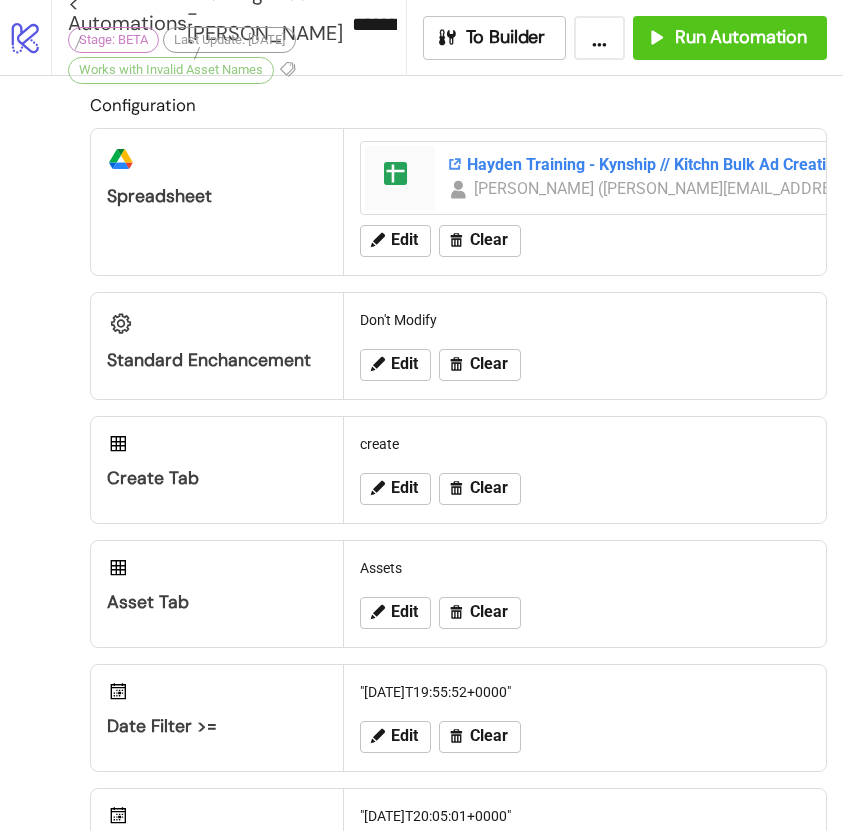 click on "Hayden Training - Kynship // Kitchn Bulk Ad Creation" at bounding box center (718, 165) 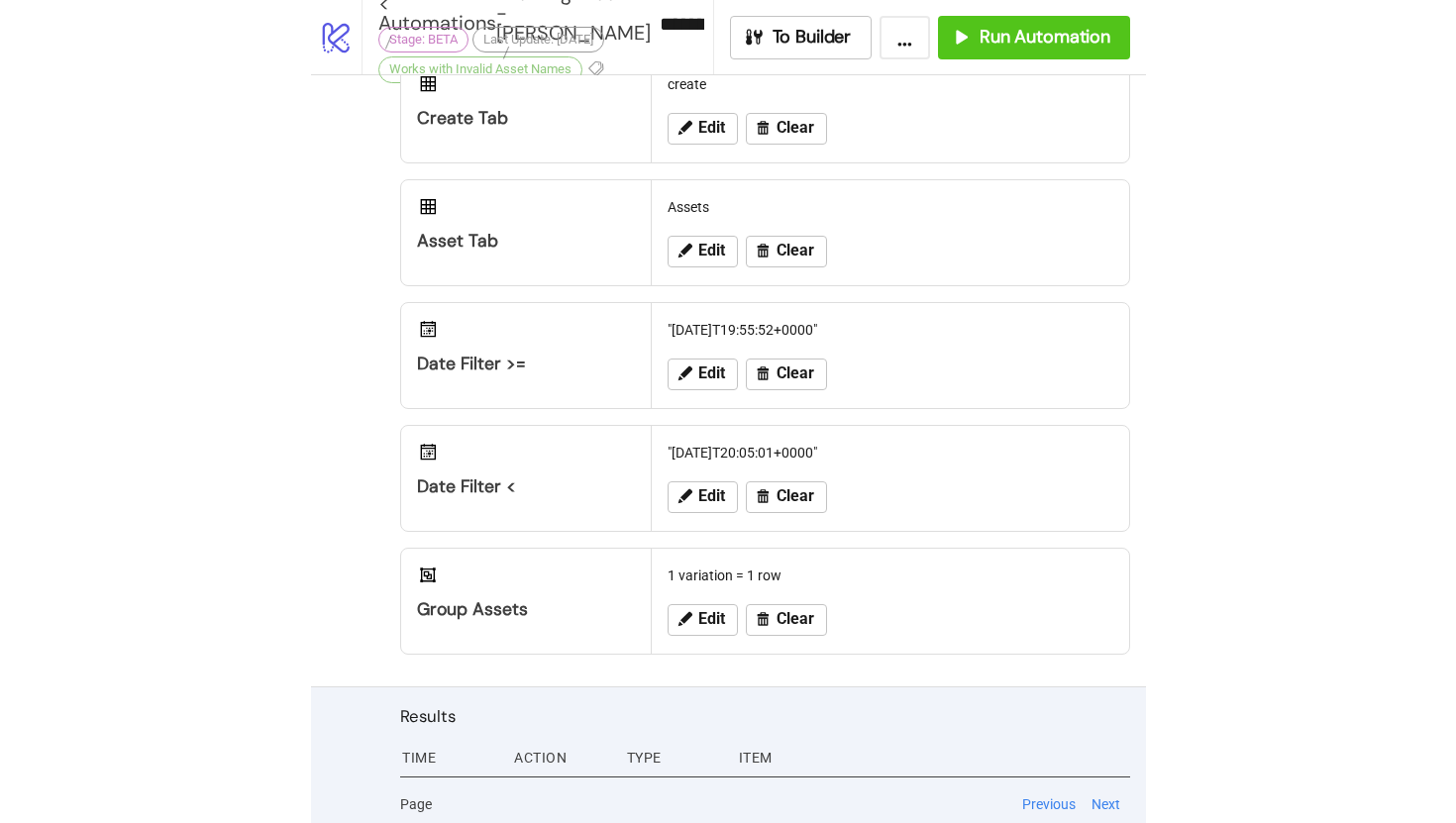 scroll, scrollTop: 0, scrollLeft: 0, axis: both 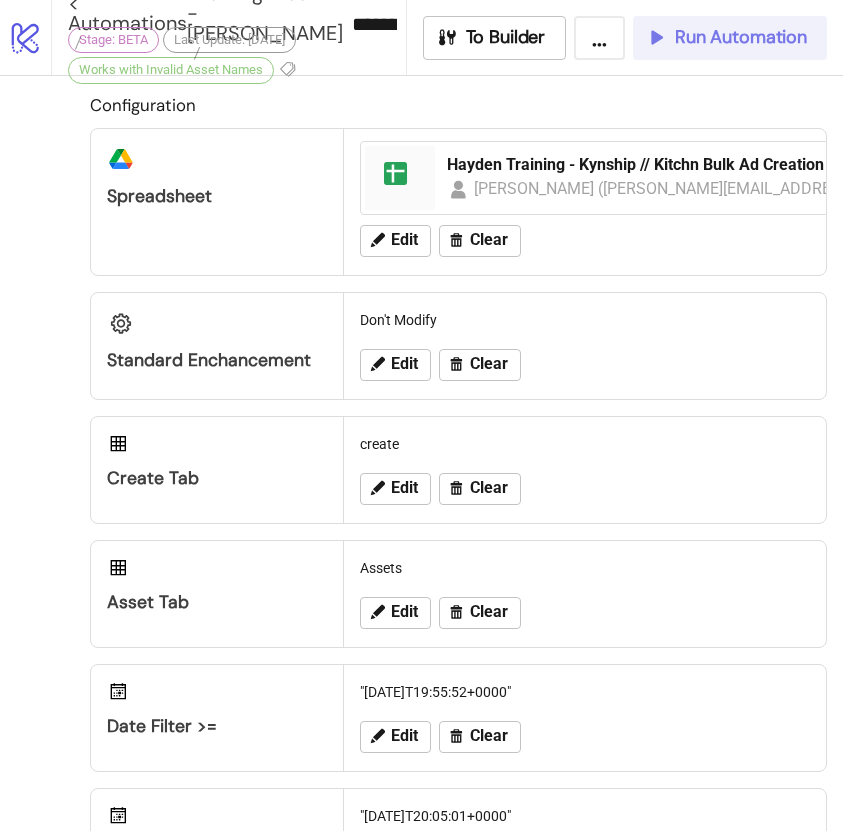 click on "Run Automation" at bounding box center [726, 37] 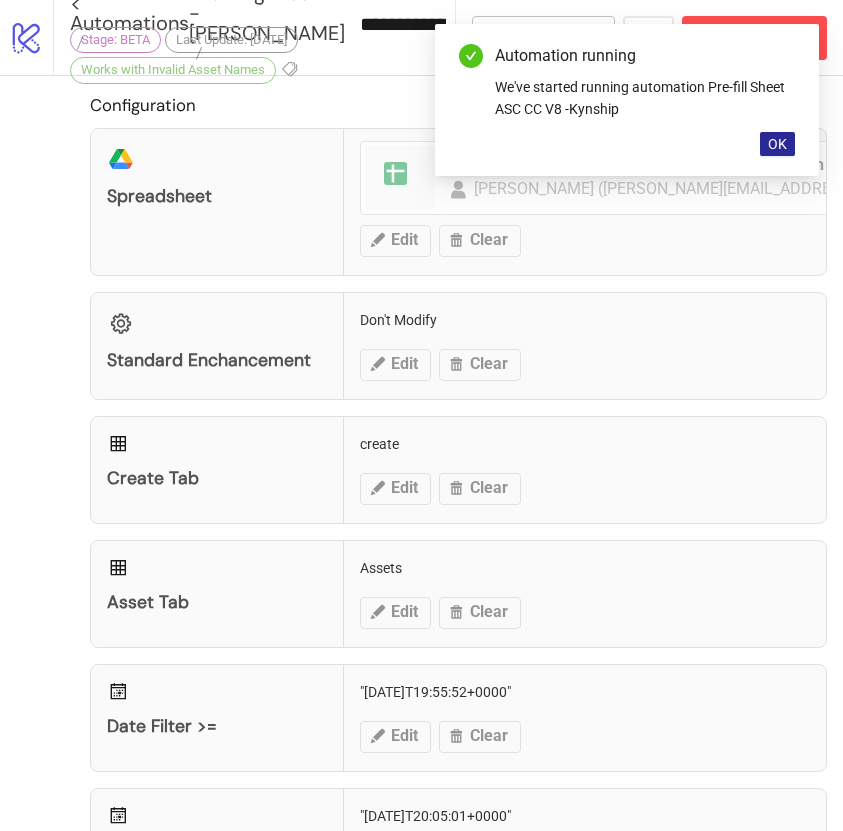 click on "OK" at bounding box center (777, 144) 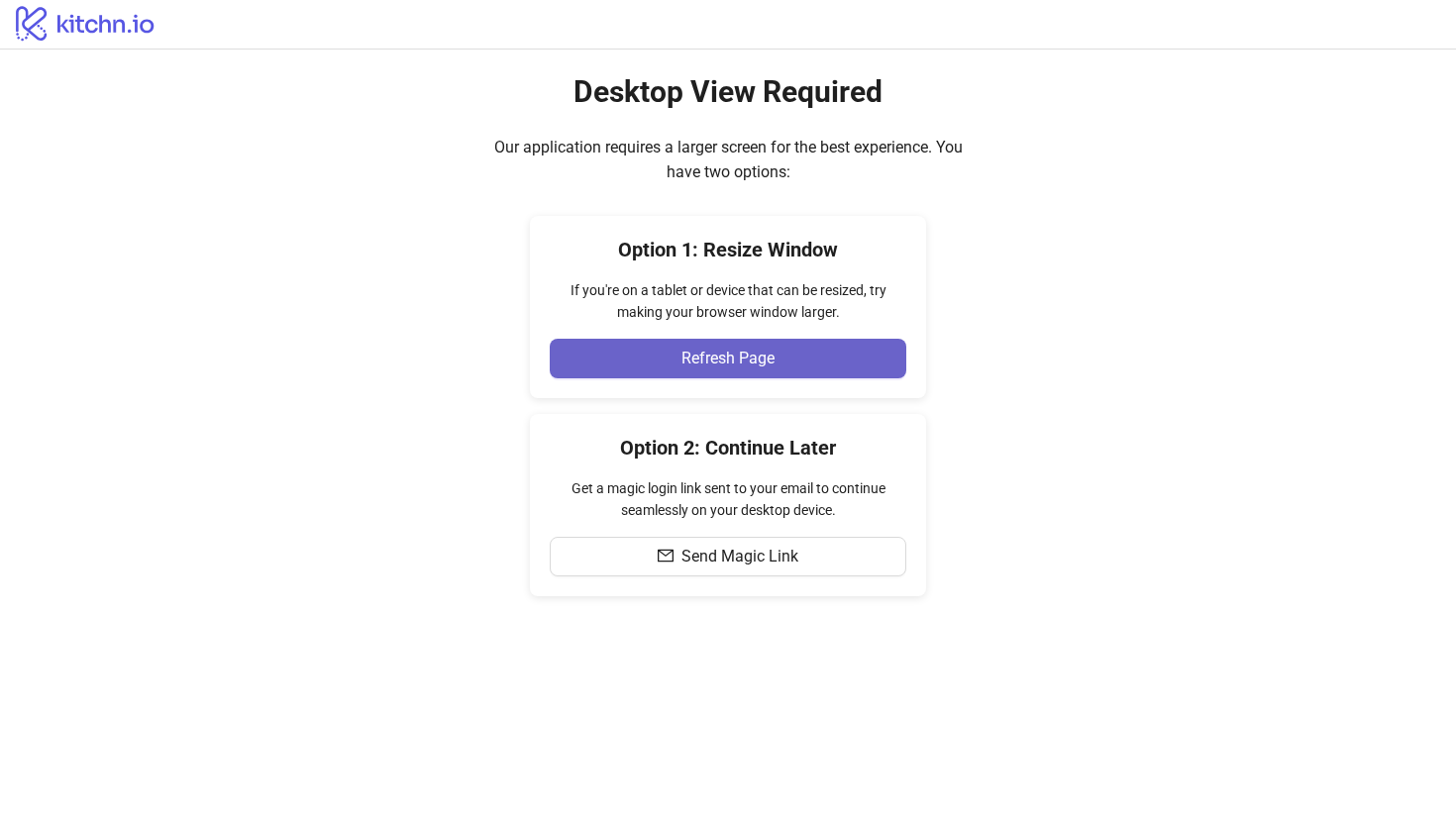 click on "Refresh Page" at bounding box center [728, 359] 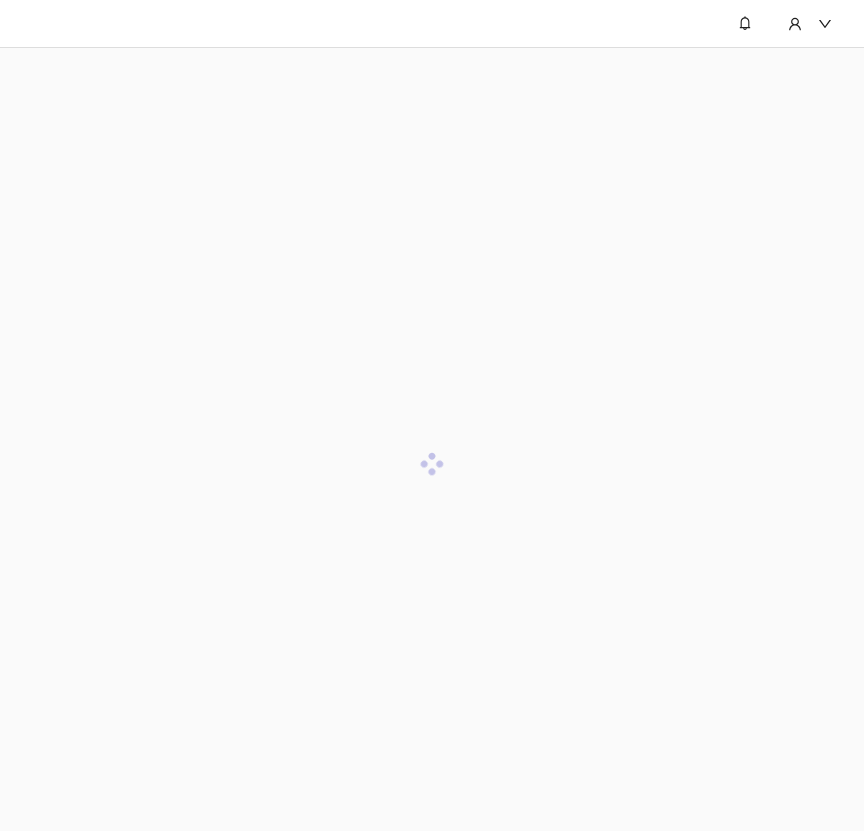 scroll, scrollTop: 0, scrollLeft: 0, axis: both 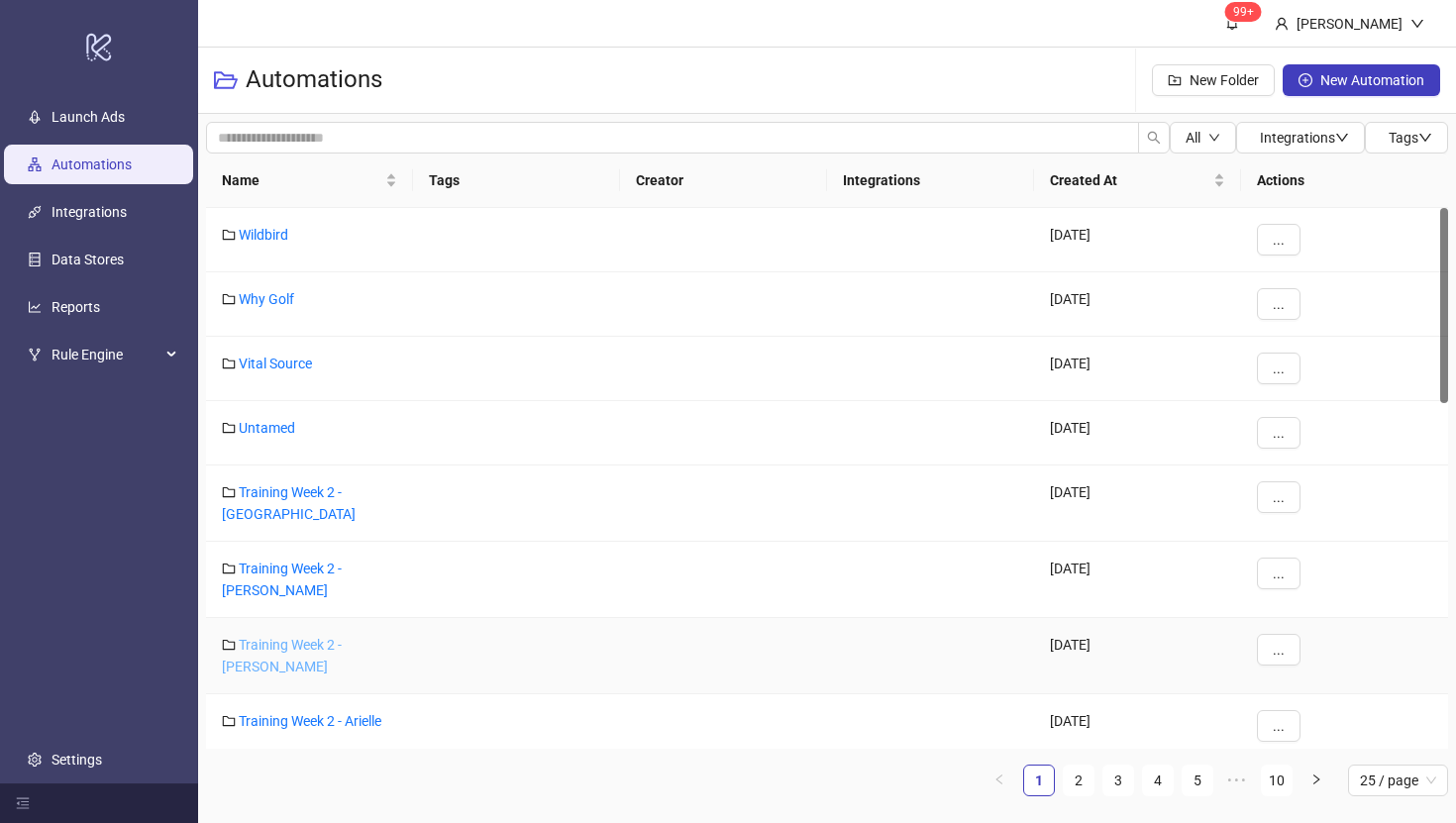 click on "Training Week 2 - Hayden" at bounding box center [281, 656] 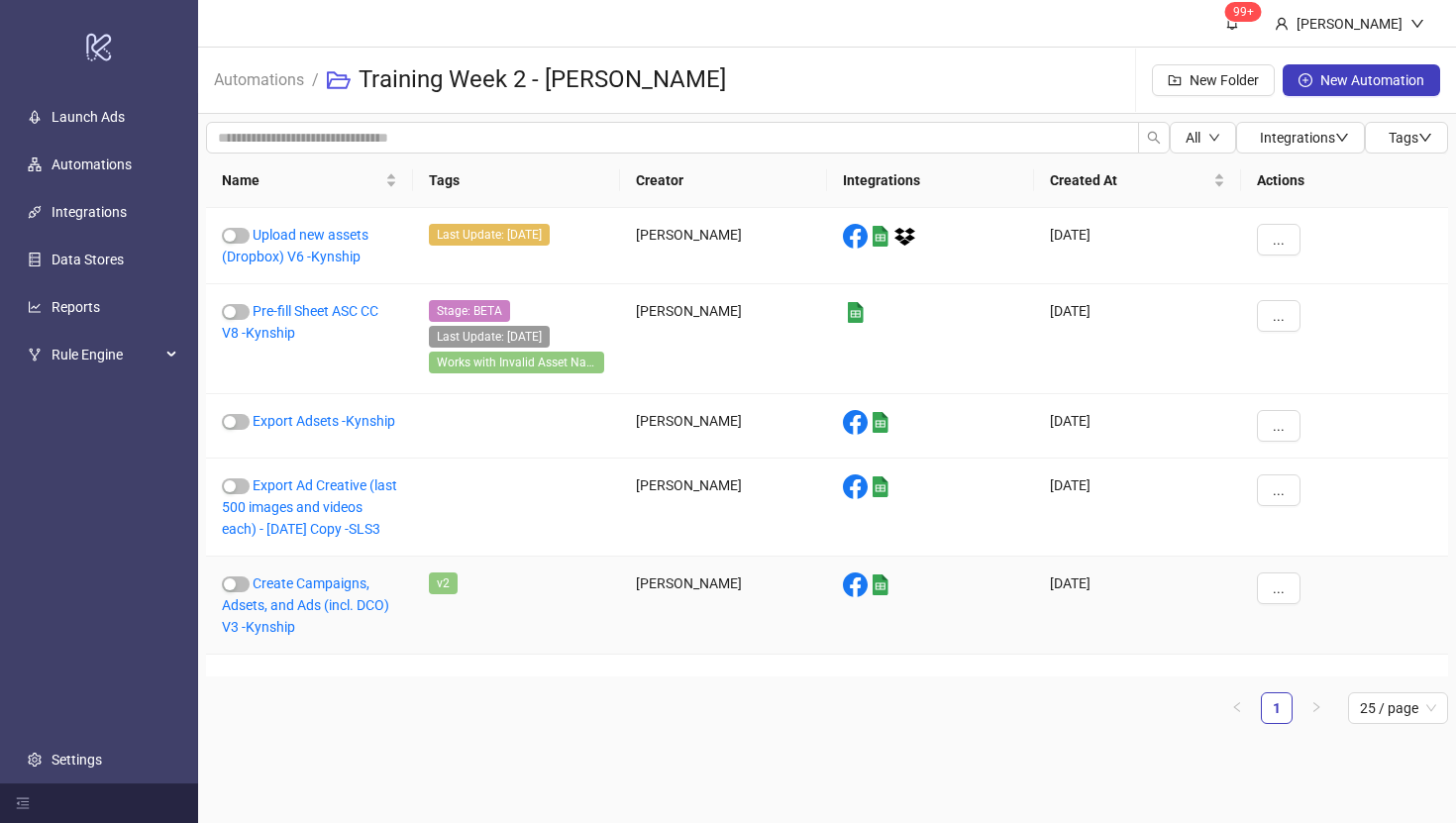 click on "Create Campaigns, Adsets, and Ads (incl. DCO) V3 -Kynship" at bounding box center [309, 605] 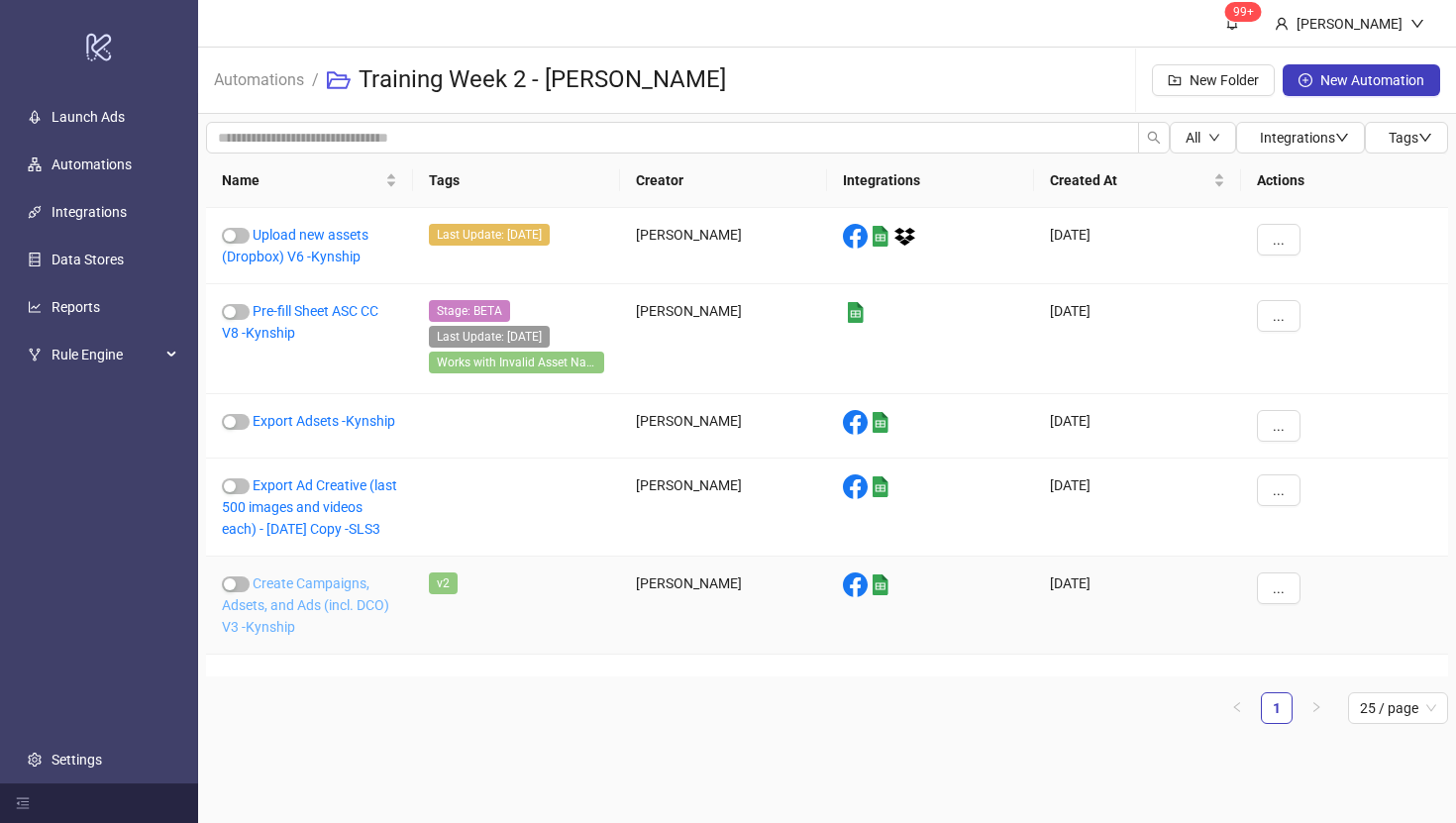 click on "Create Campaigns, Adsets, and Ads (incl. DCO) V3 -Kynship" at bounding box center (305, 605) 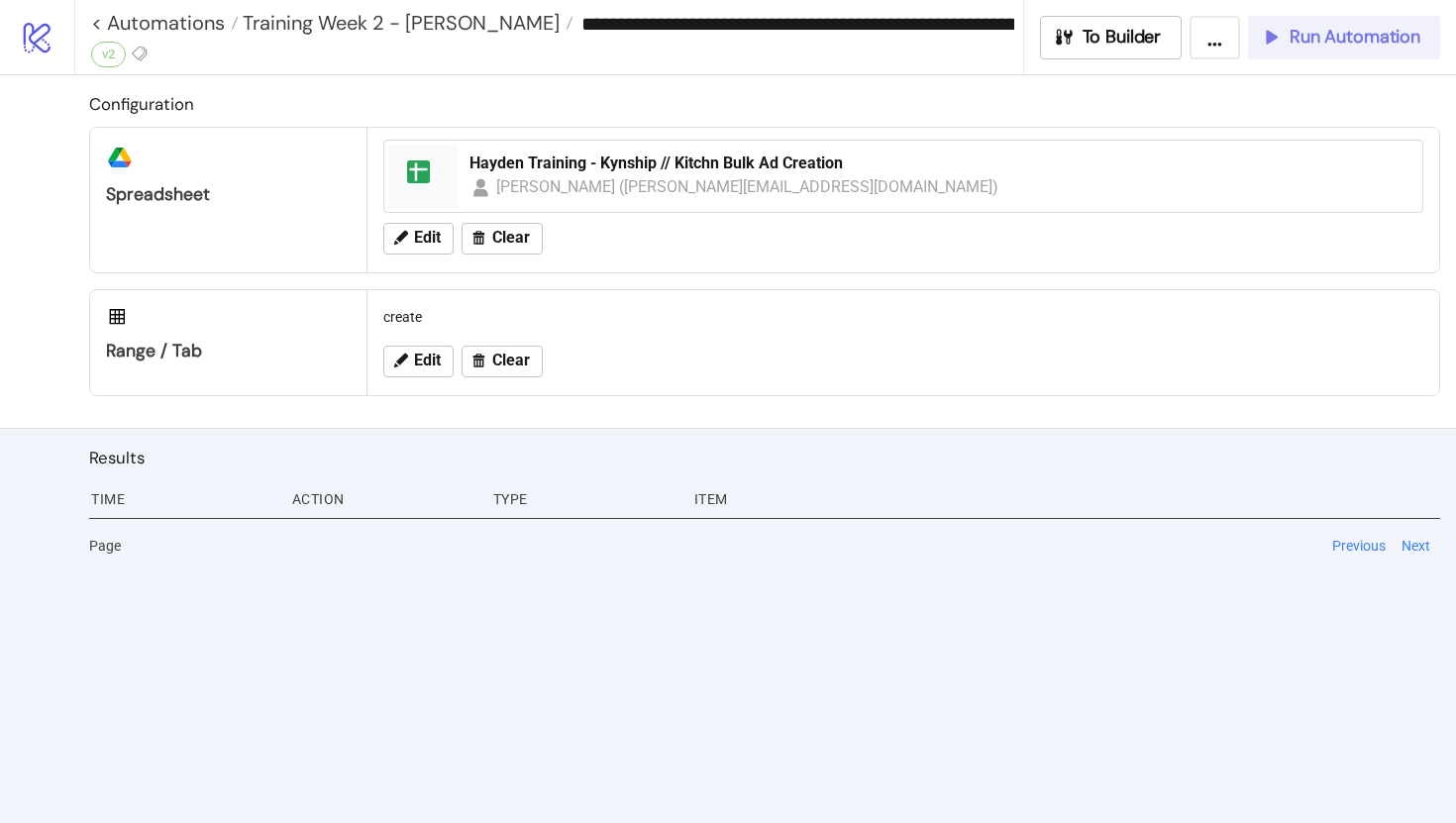 click on "Run Automation" at bounding box center (1355, 37) 